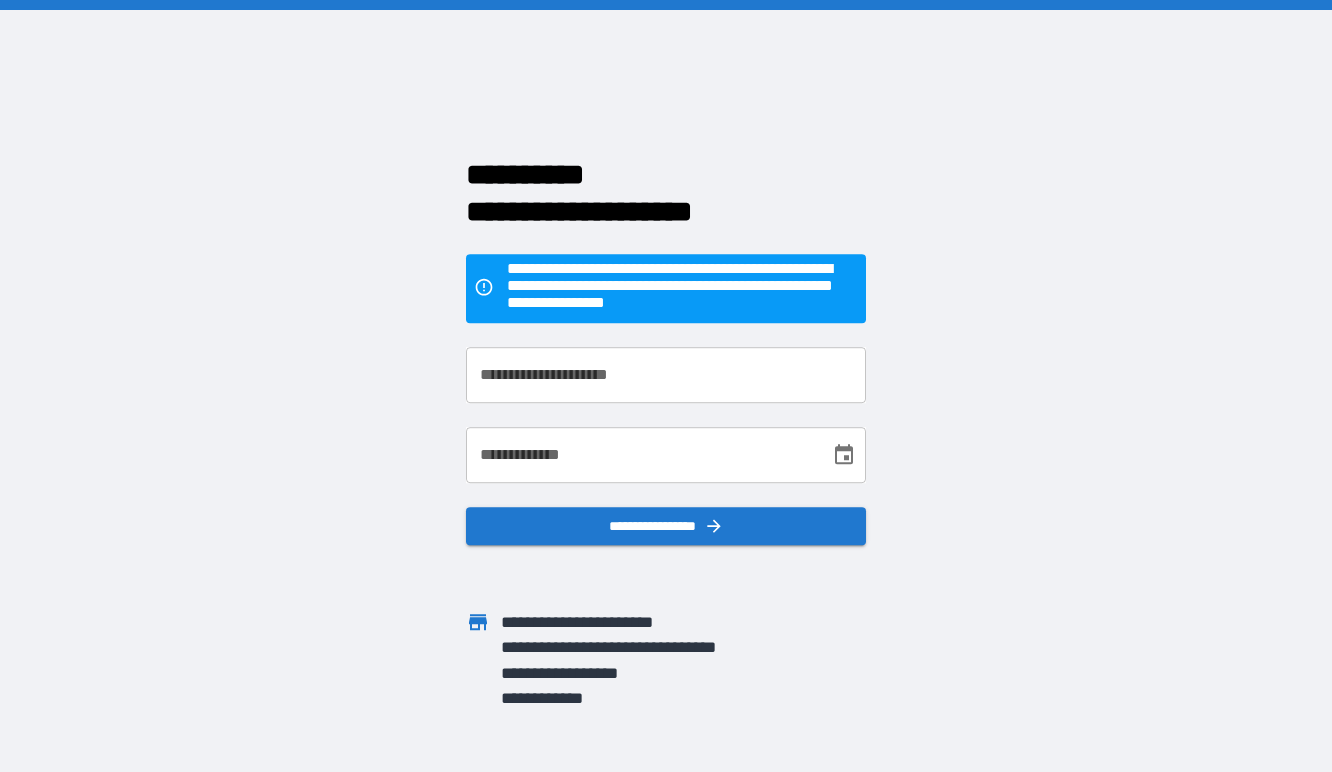scroll, scrollTop: 0, scrollLeft: 0, axis: both 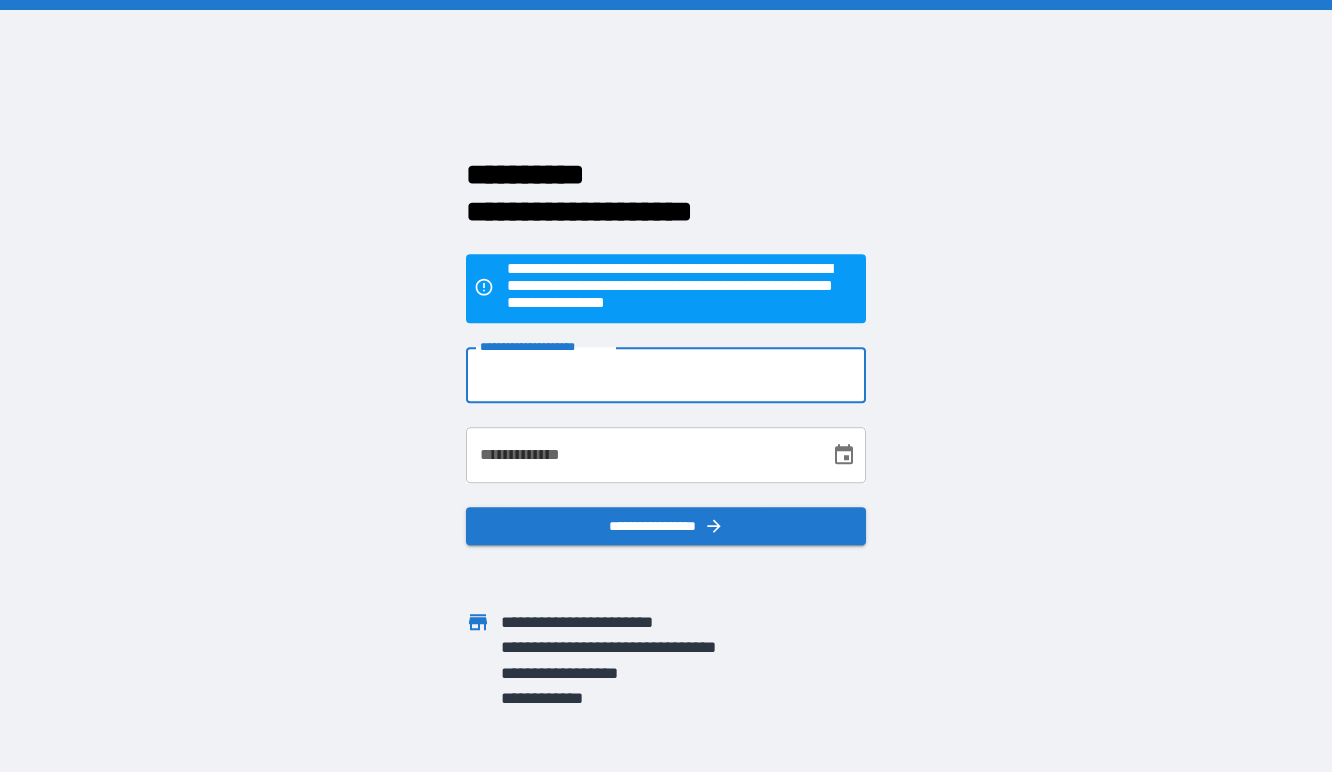 click on "**********" at bounding box center (666, 375) 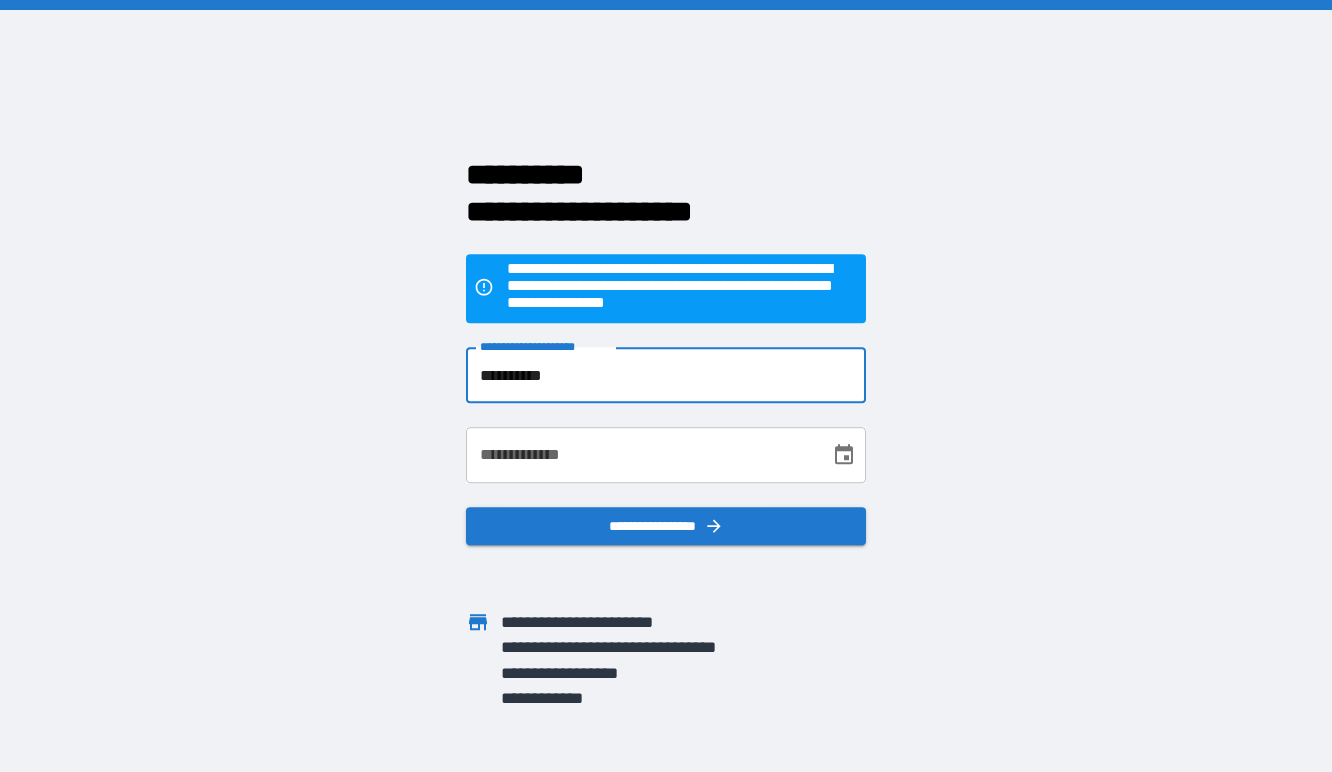 type on "**********" 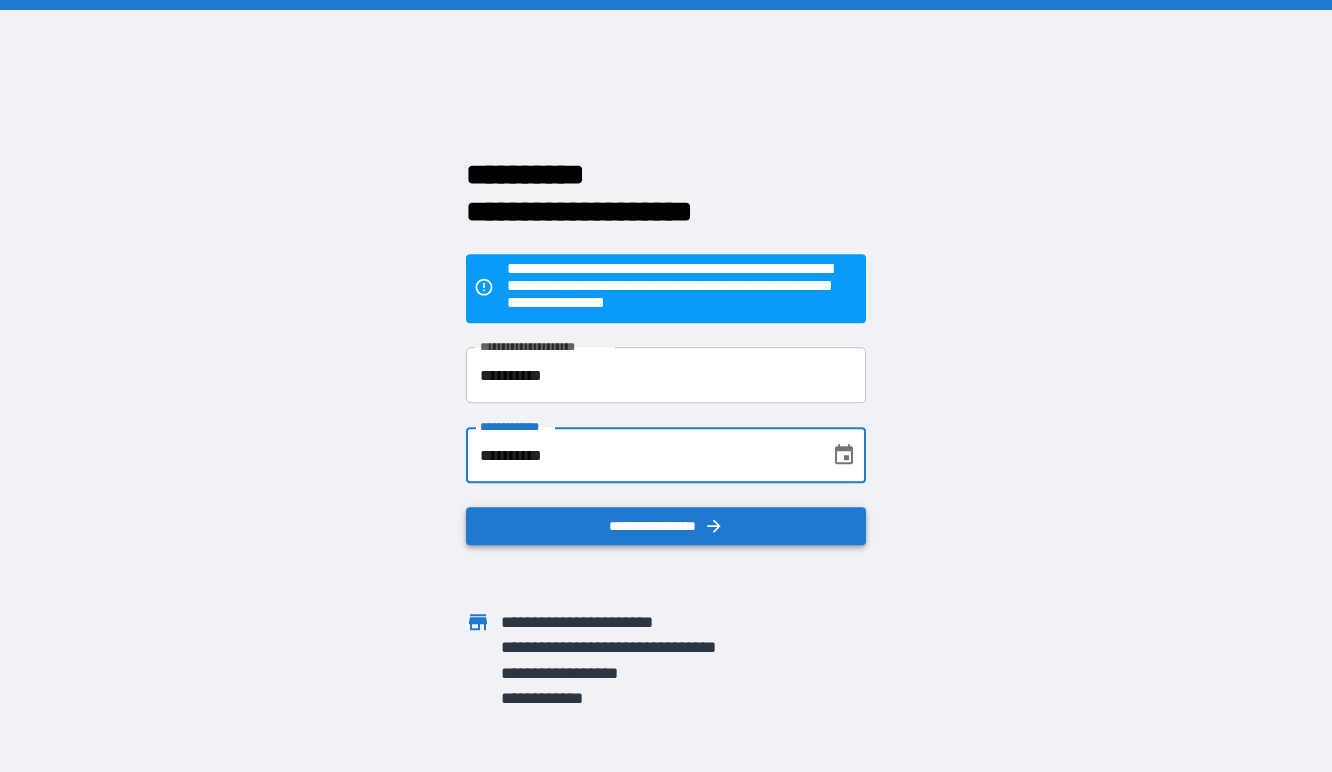 type on "**********" 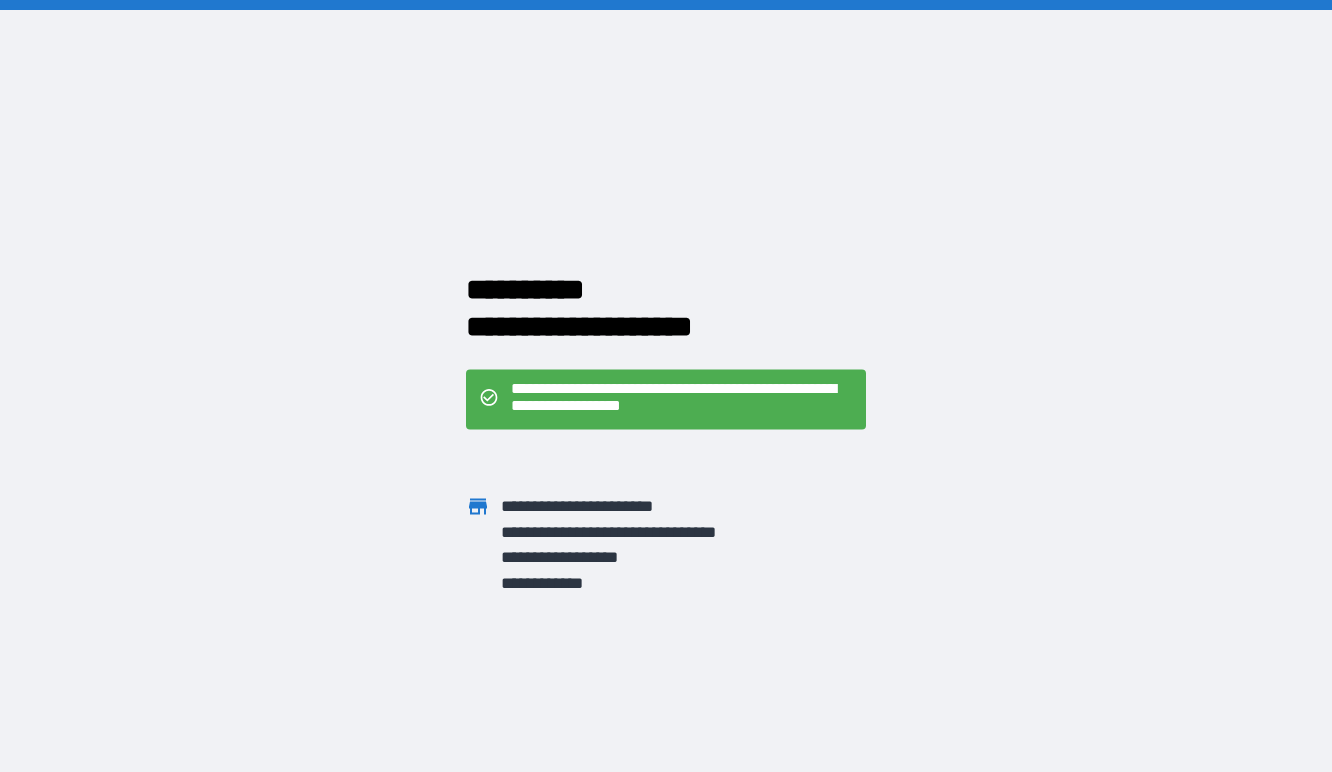 click on "**********" at bounding box center [666, 386] 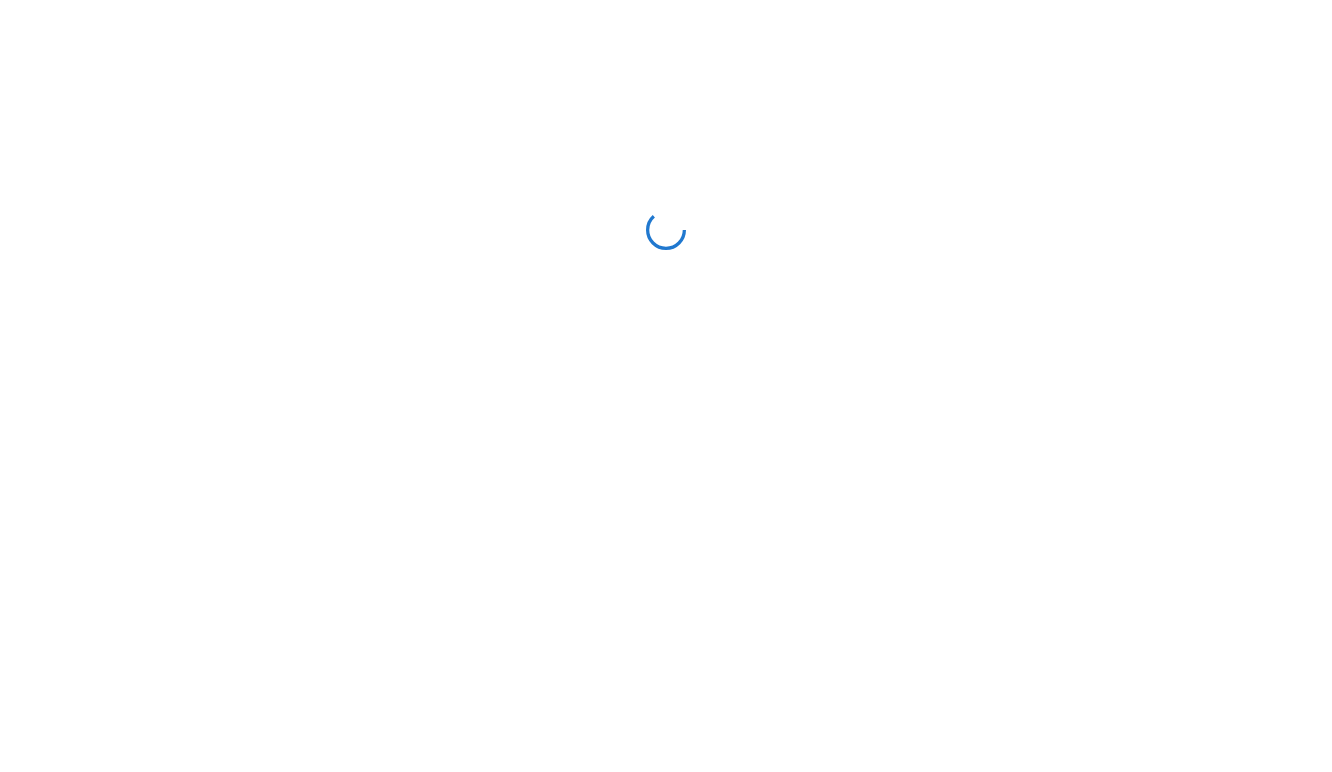 scroll, scrollTop: 0, scrollLeft: 0, axis: both 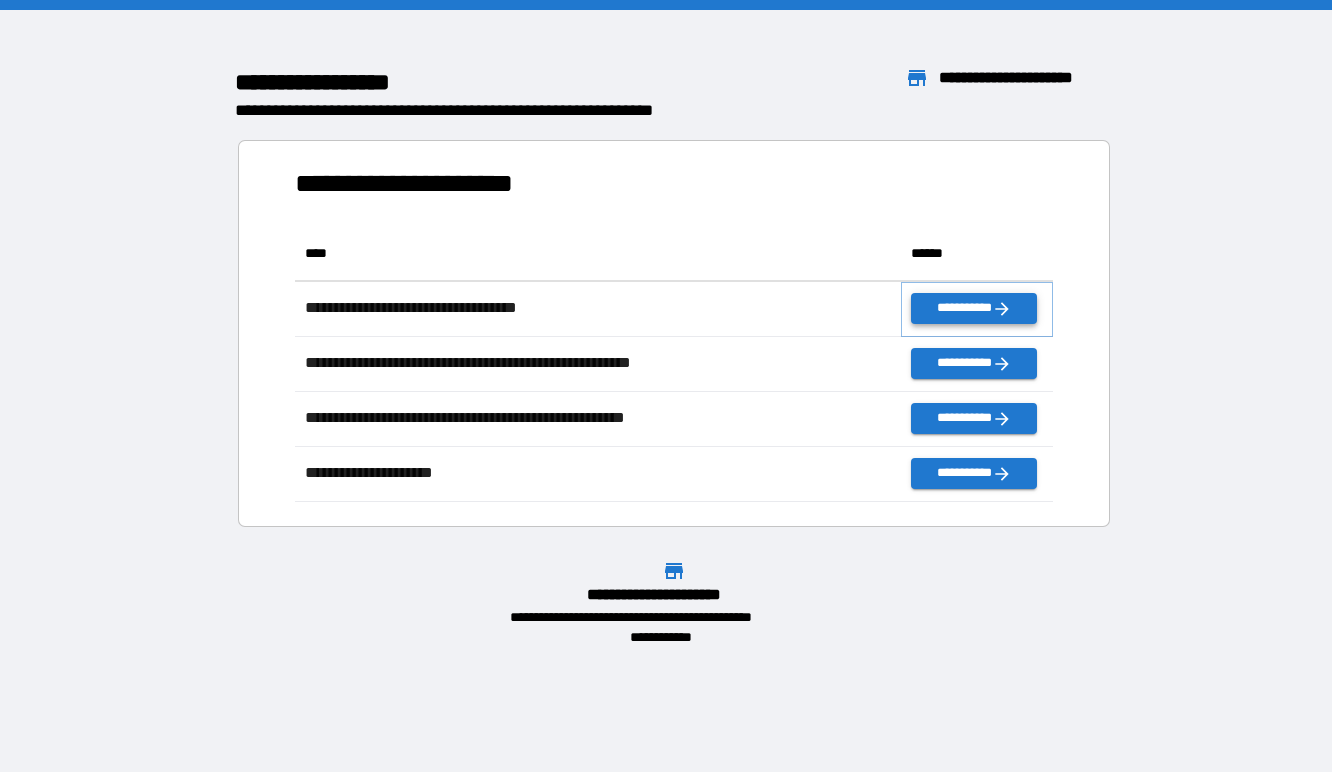 click on "**********" at bounding box center [973, 308] 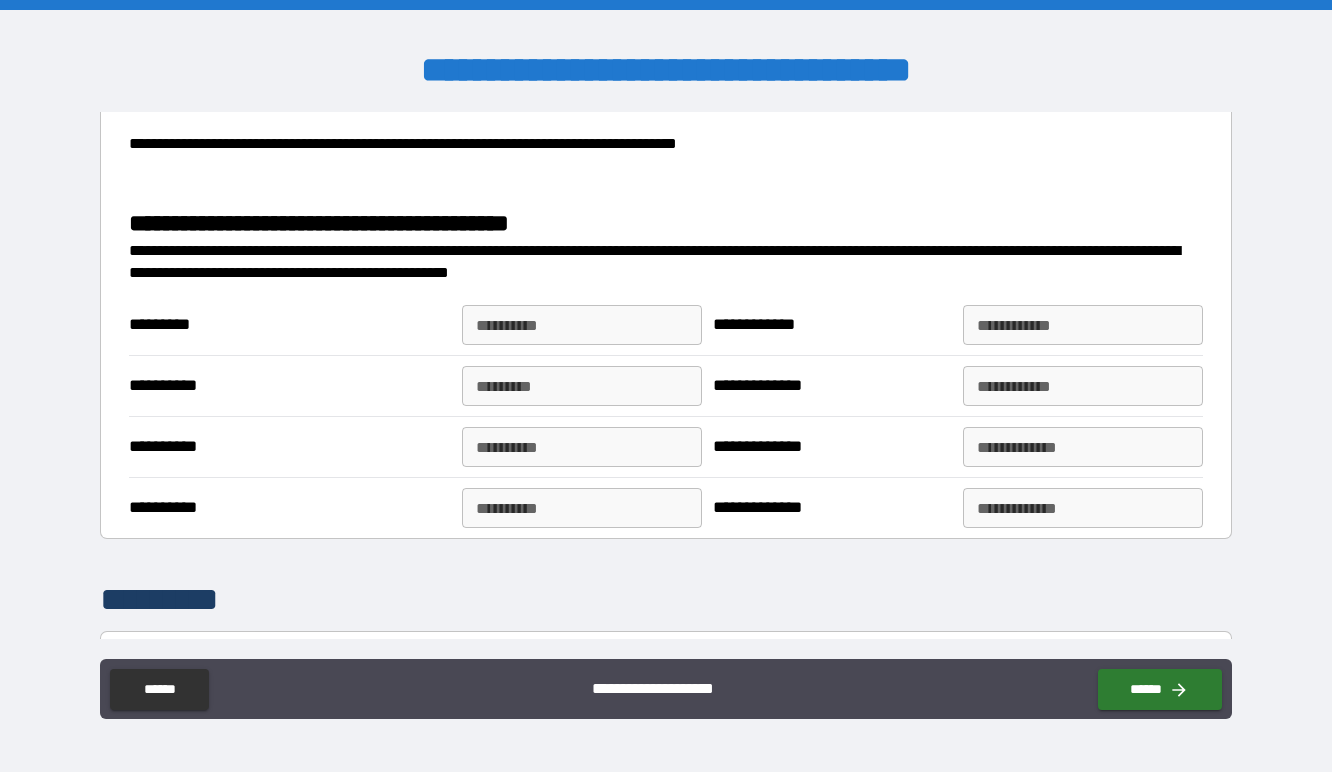 scroll, scrollTop: 2356, scrollLeft: 0, axis: vertical 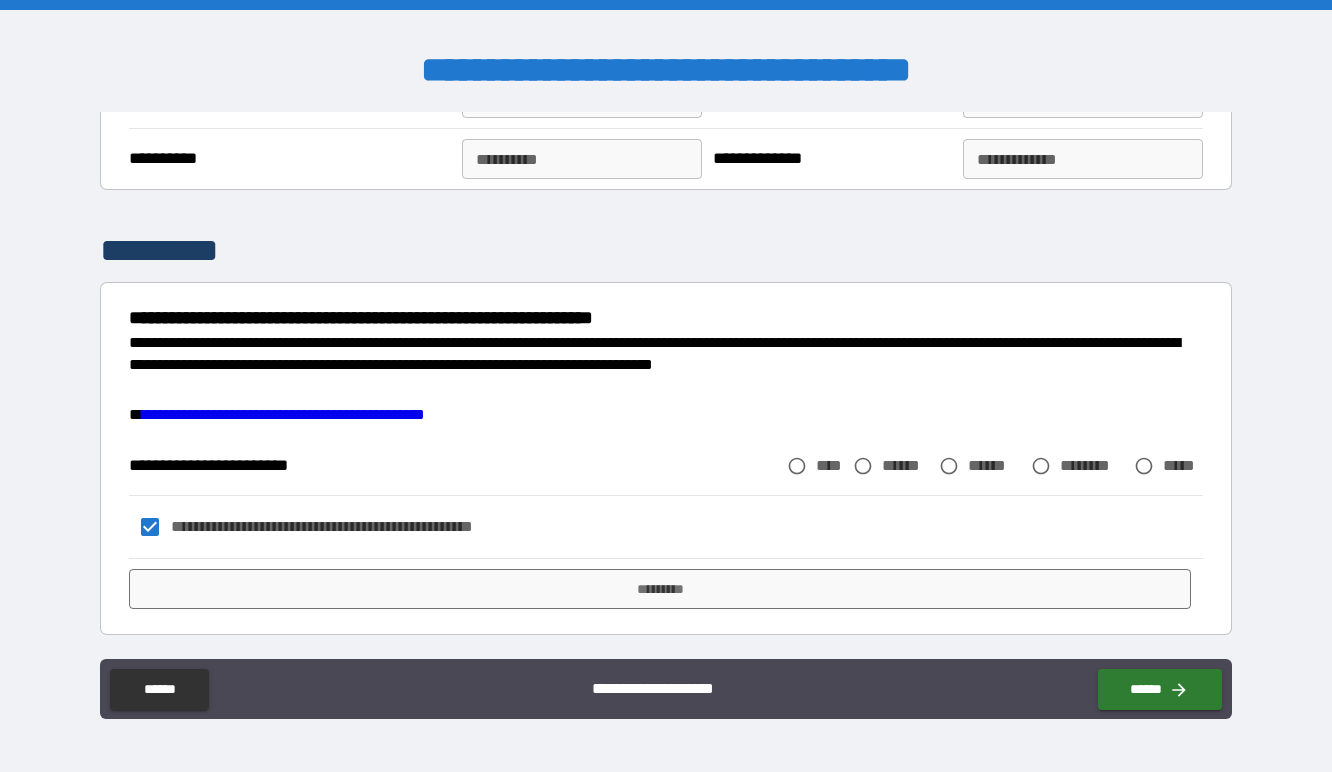 click on "**********" at bounding box center [666, 412] 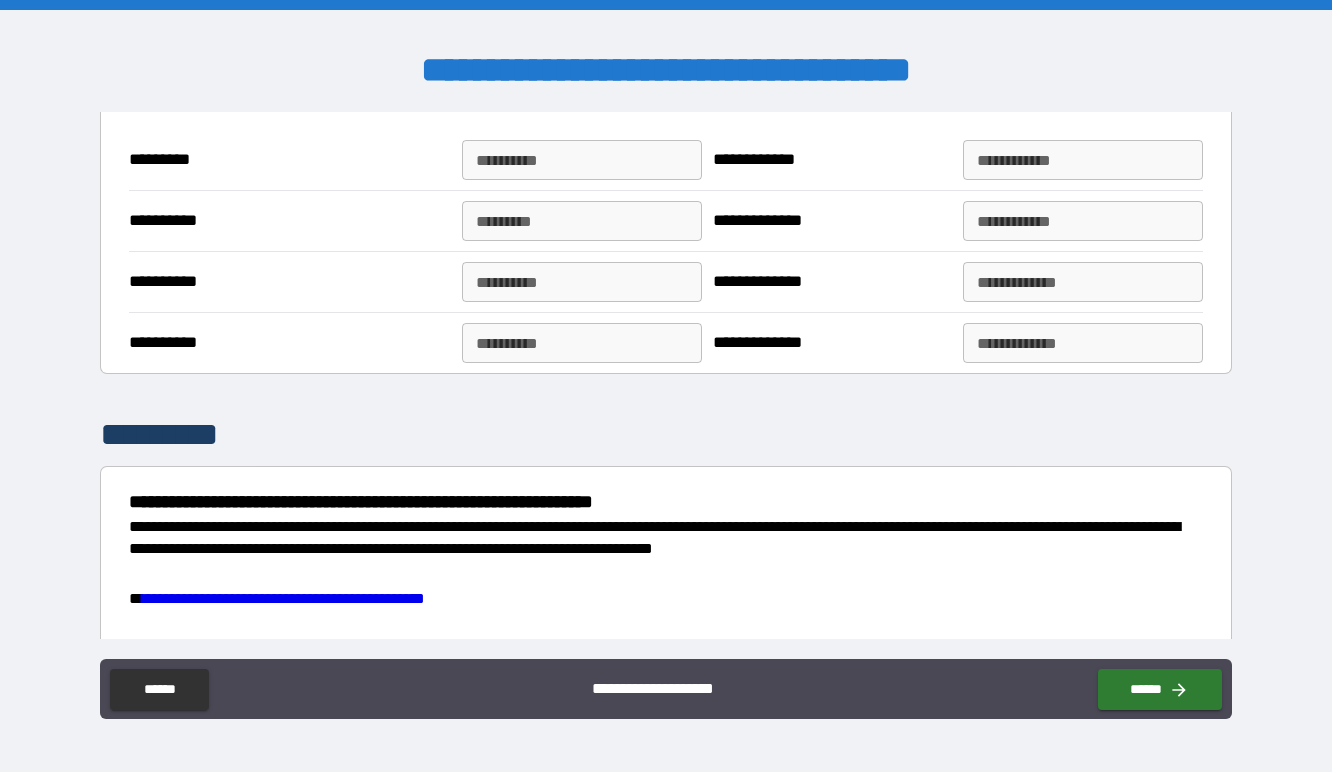 scroll, scrollTop: 2143, scrollLeft: 0, axis: vertical 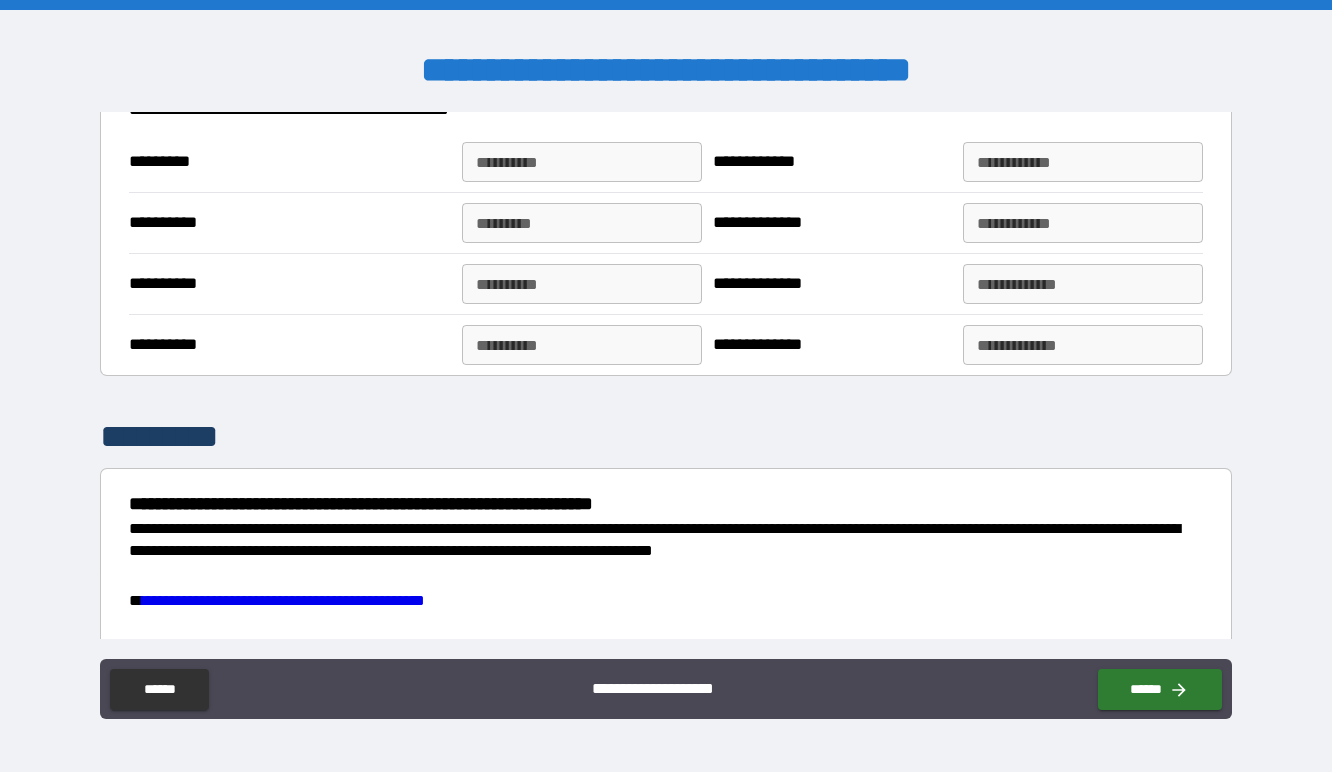 click on "**********" at bounding box center (582, 162) 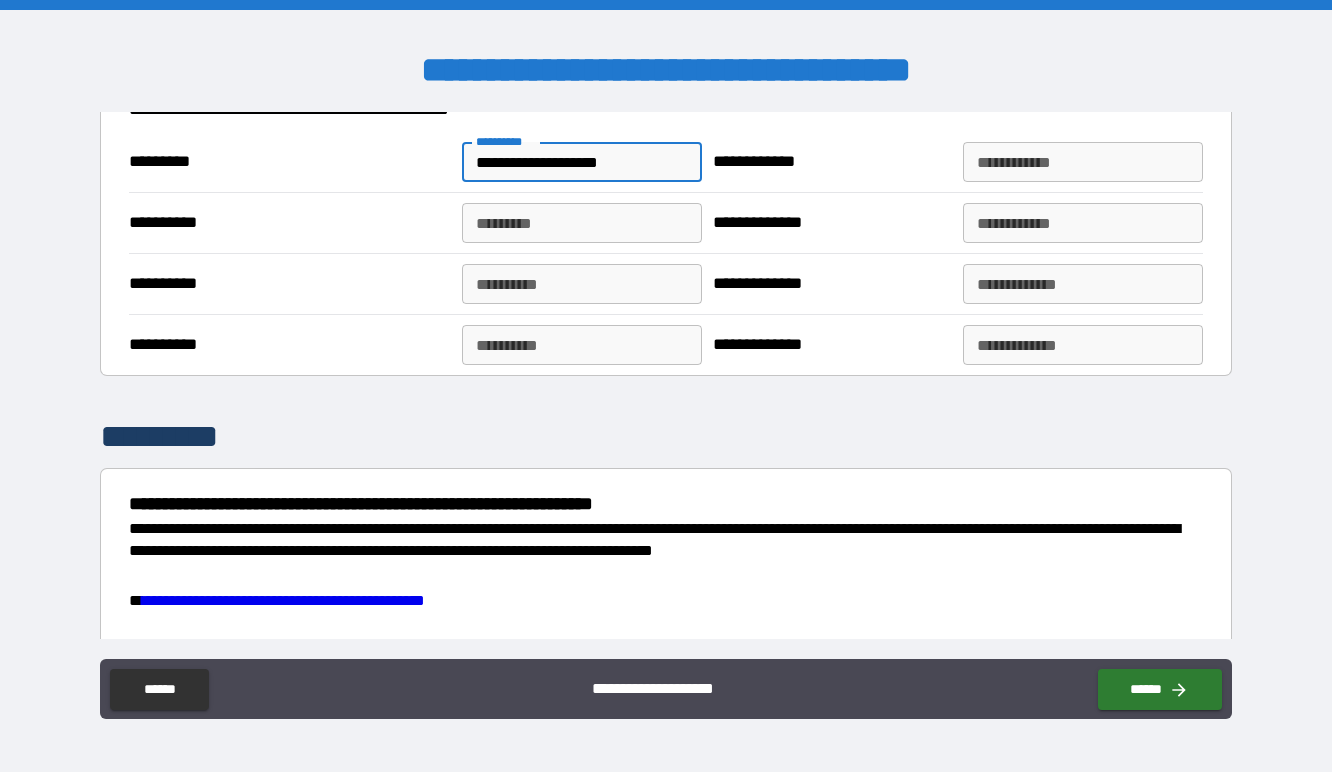 click on "**********" at bounding box center (582, 162) 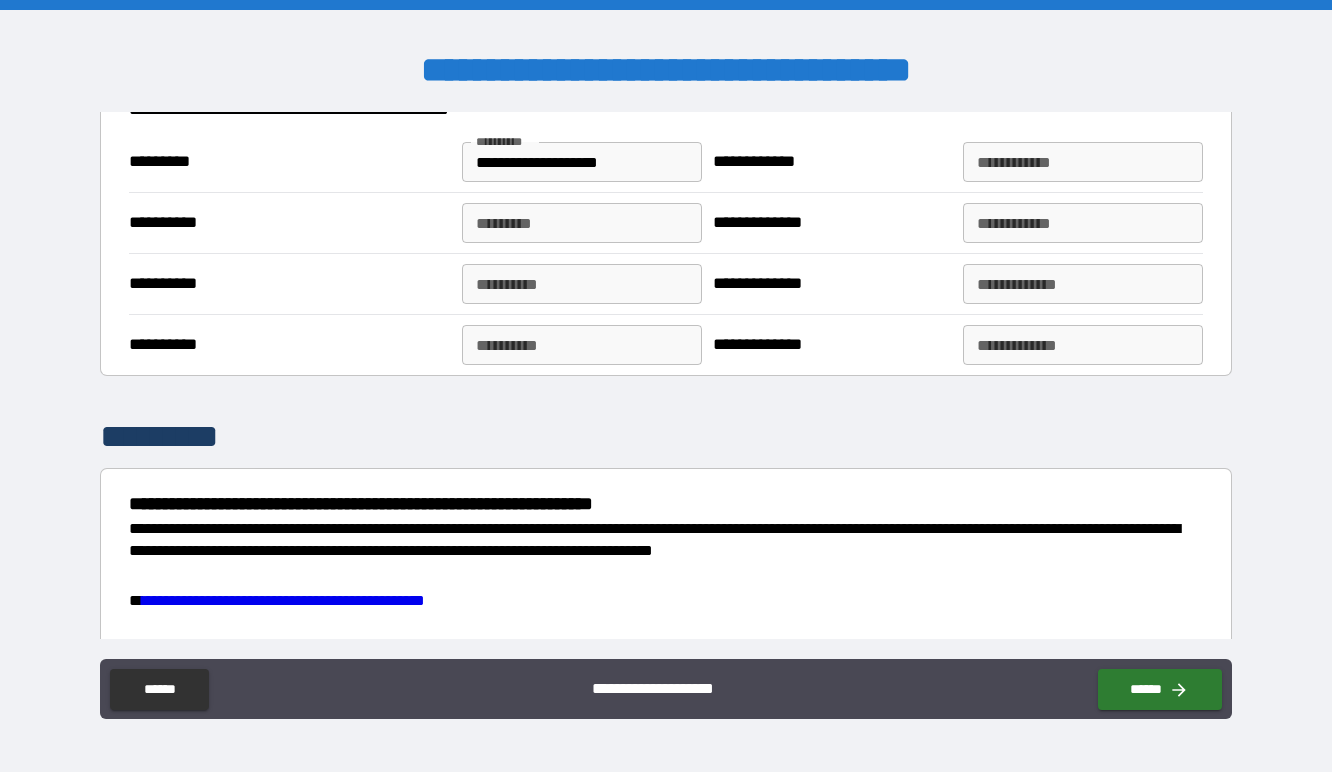 scroll, scrollTop: 1982, scrollLeft: 0, axis: vertical 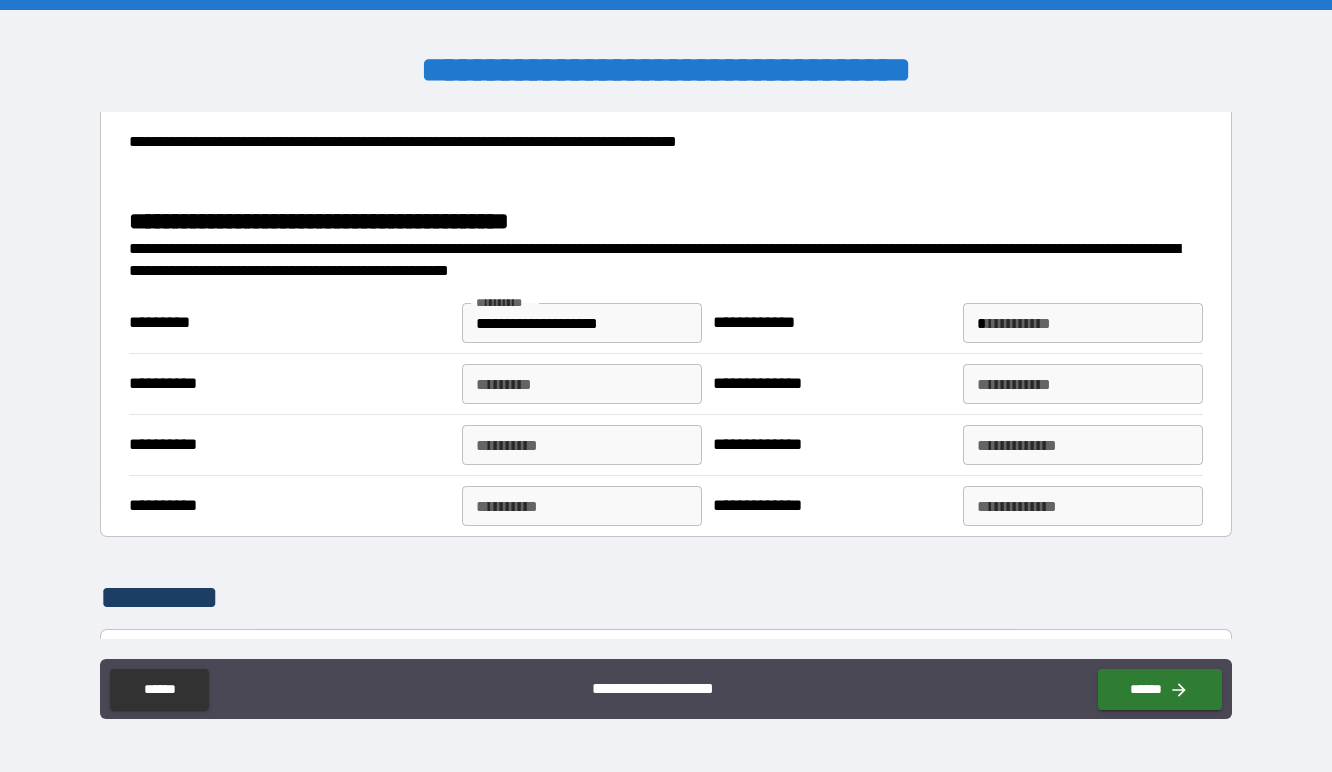 click on "**********" at bounding box center [1083, 323] 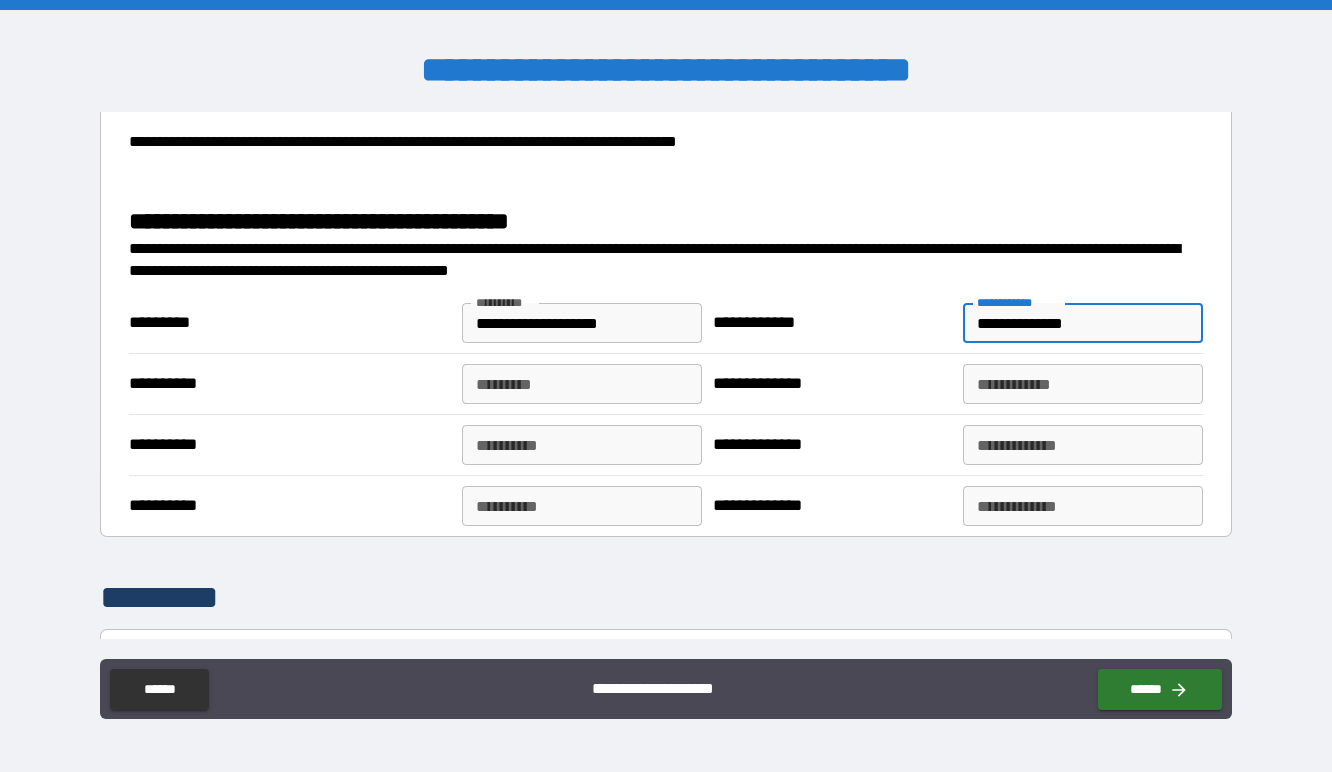 type on "**********" 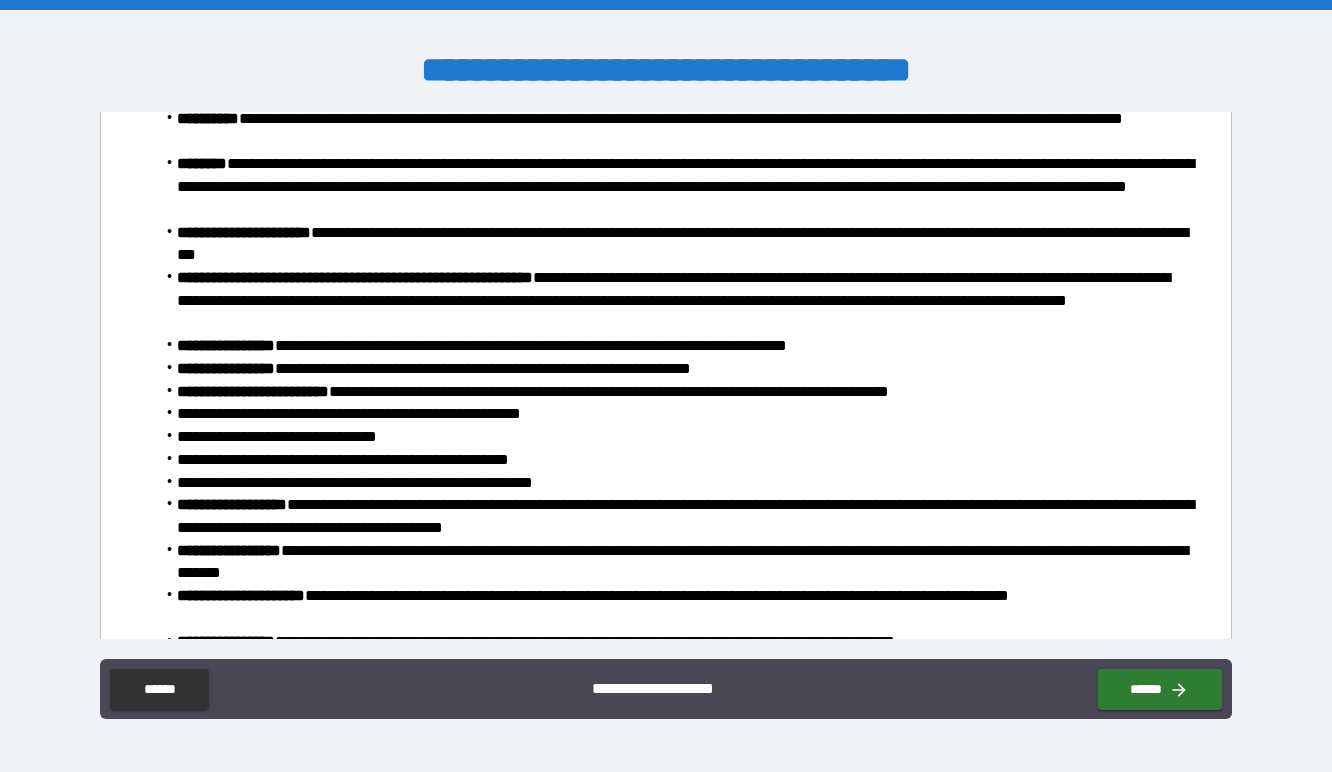 scroll, scrollTop: 0, scrollLeft: 0, axis: both 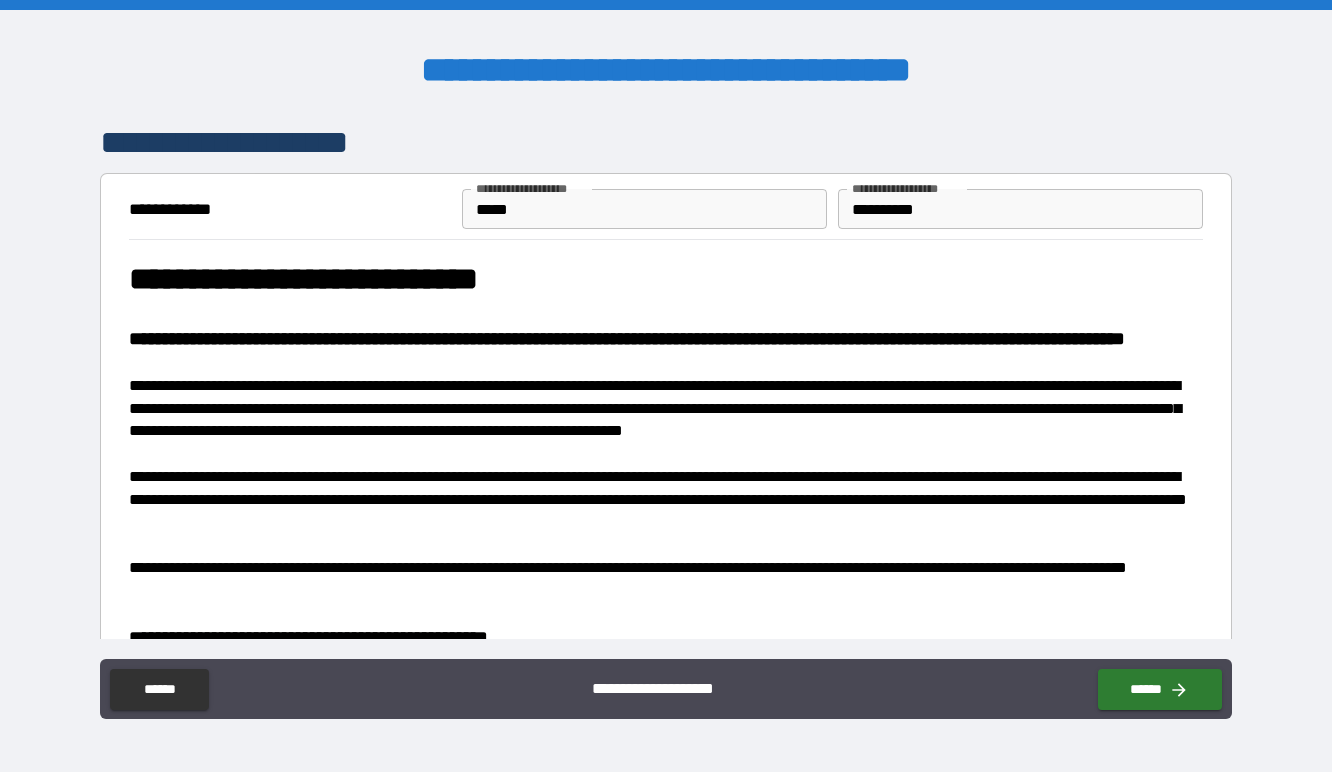 click on "**********" at bounding box center (1020, 209) 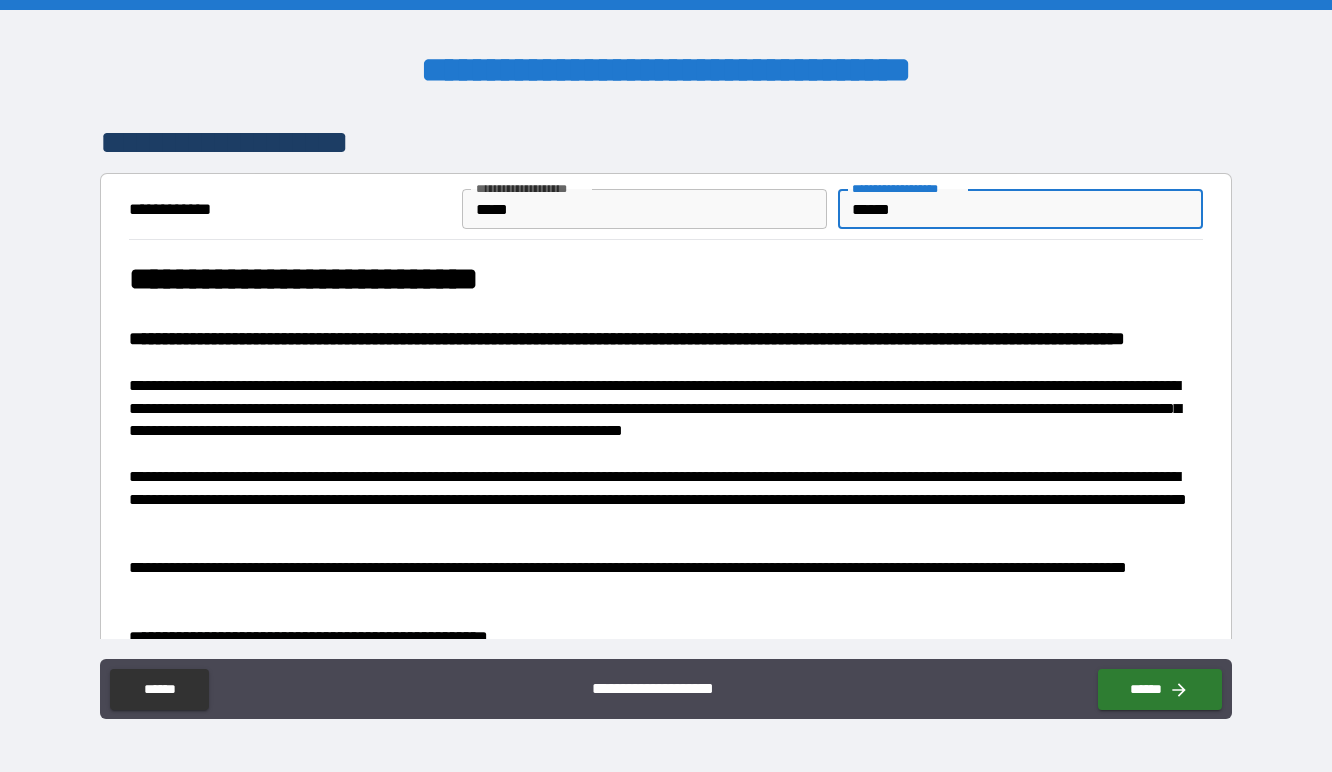 type on "******" 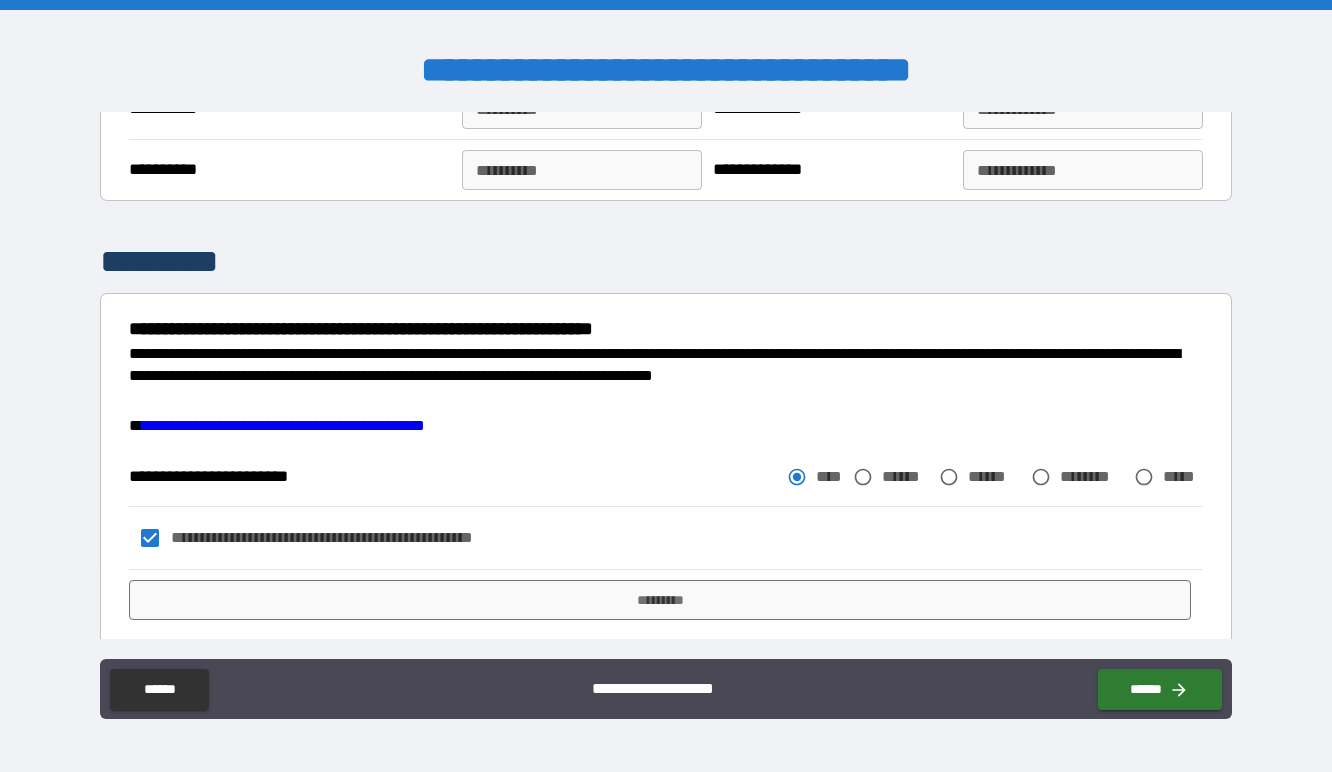 scroll, scrollTop: 2356, scrollLeft: 0, axis: vertical 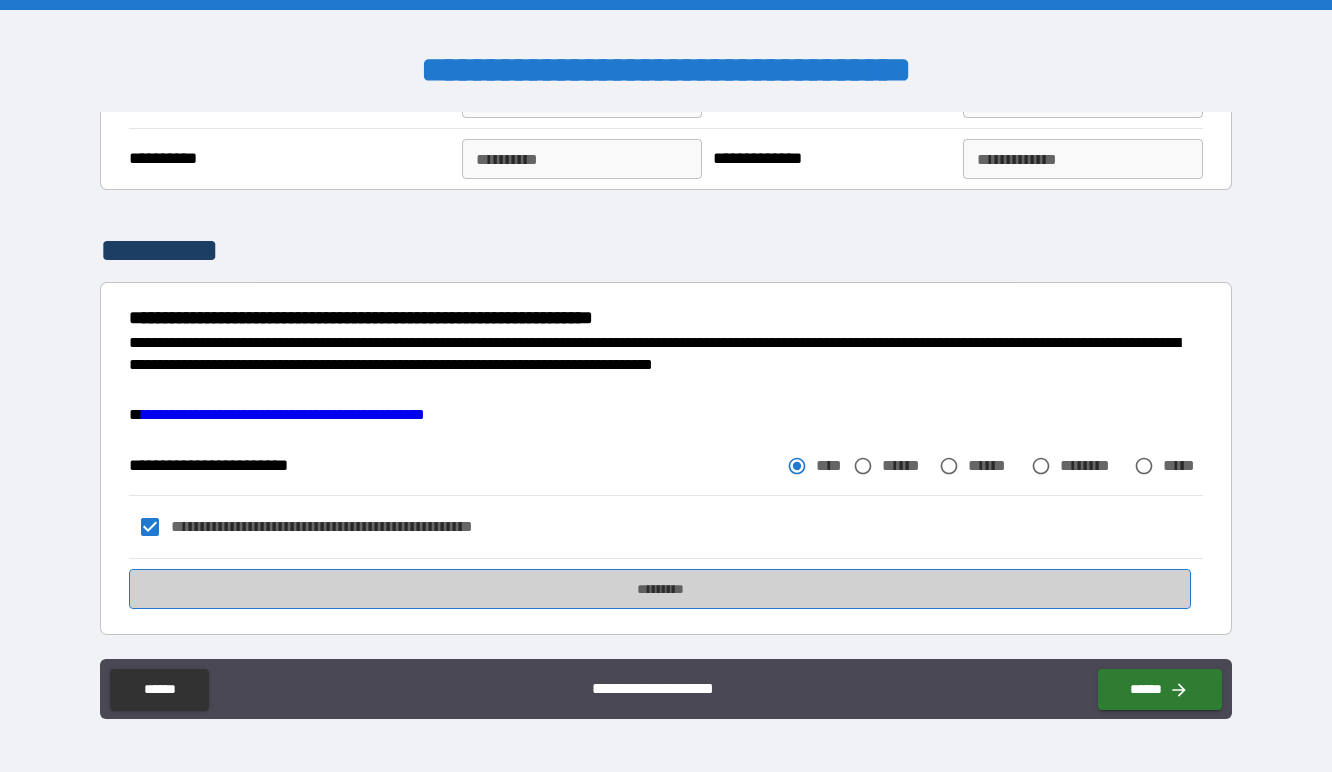 click on "*********" at bounding box center [660, 589] 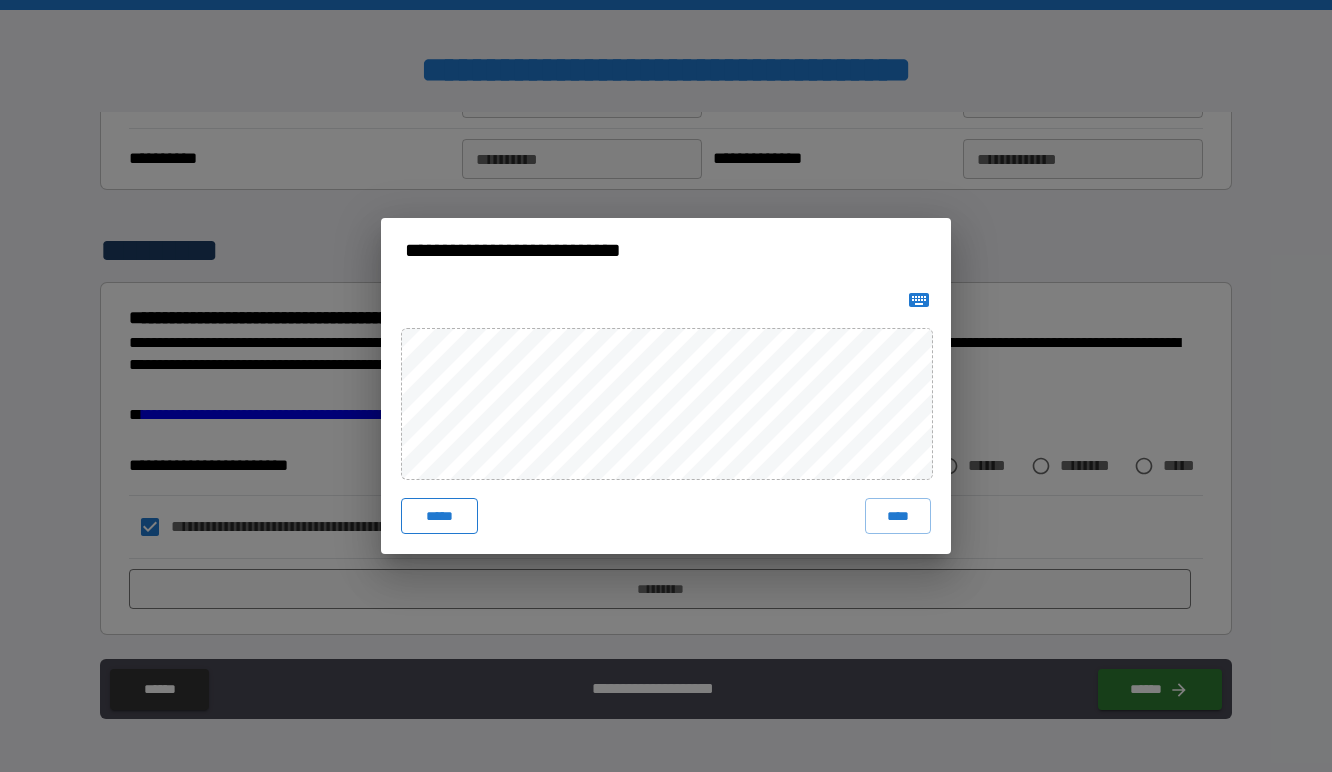 click on "*****" at bounding box center (439, 516) 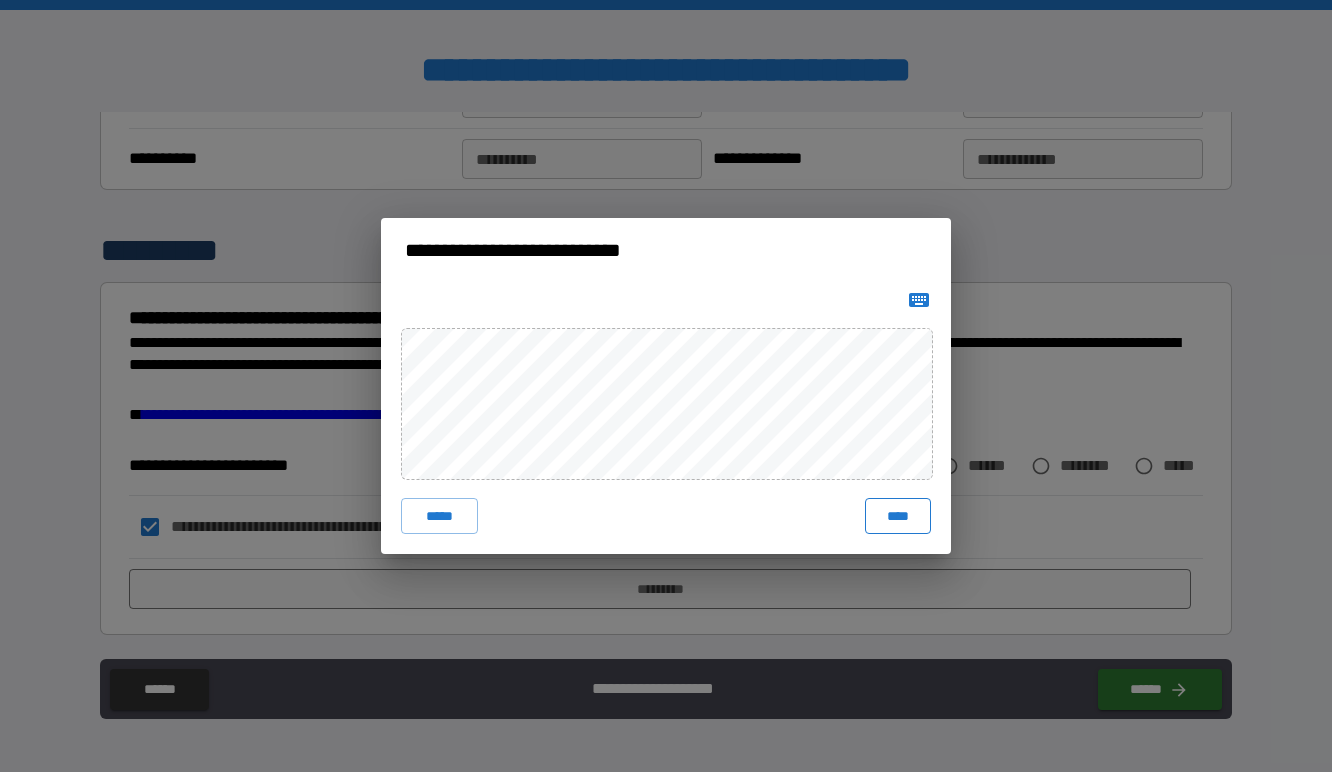 click on "****" at bounding box center (898, 516) 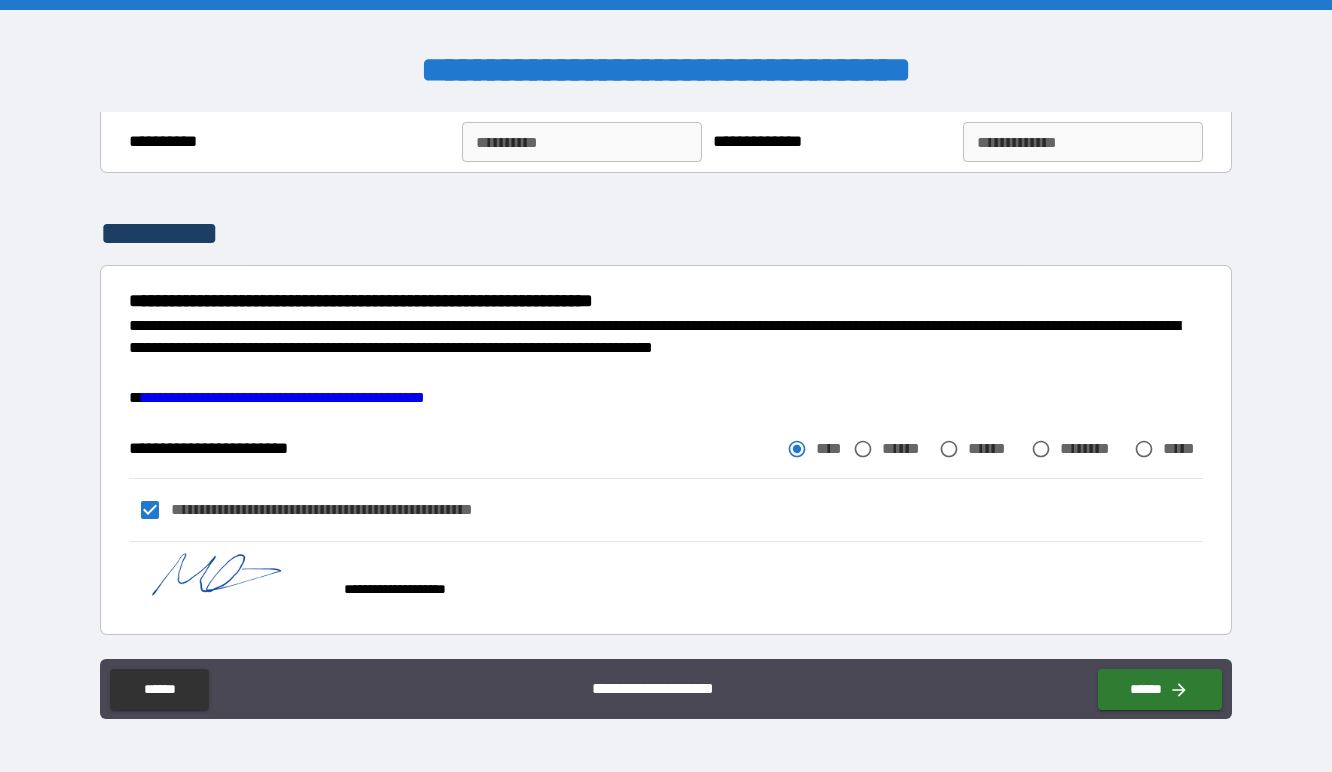 scroll, scrollTop: 2373, scrollLeft: 0, axis: vertical 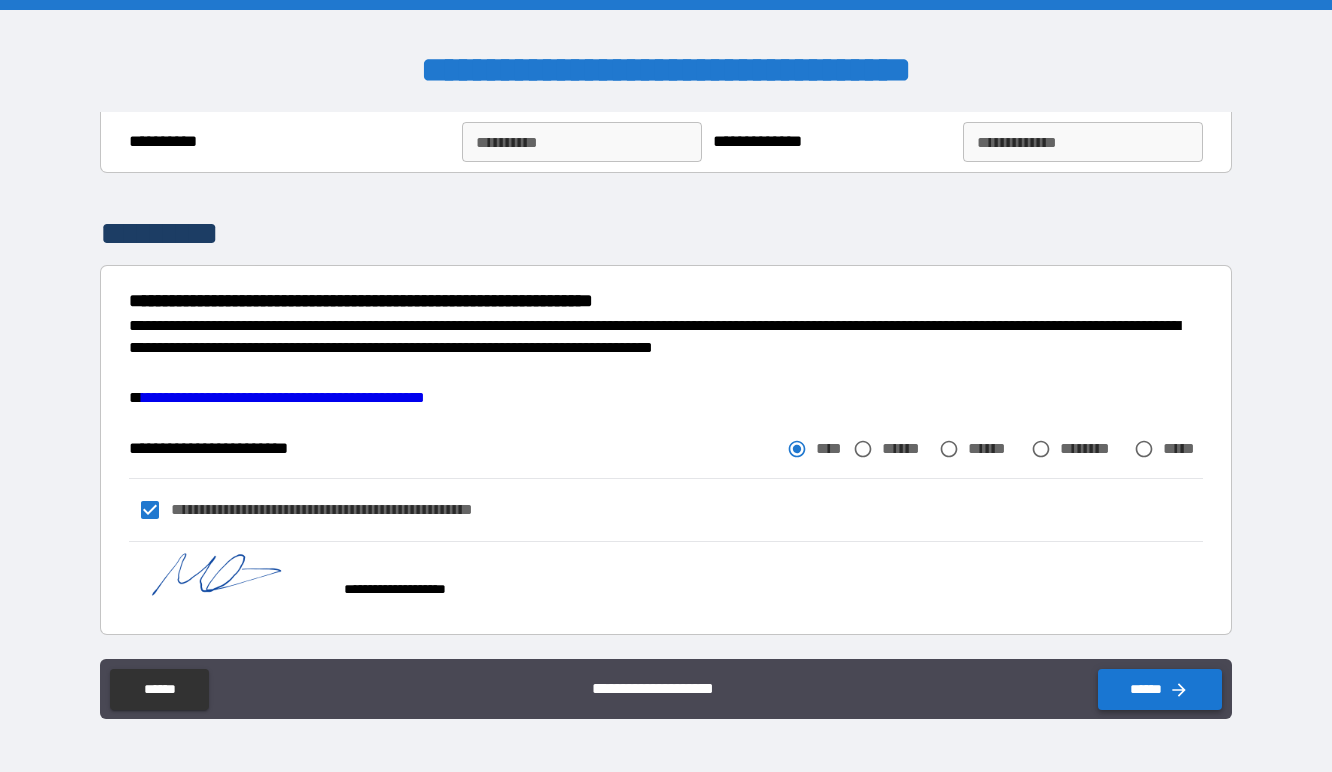 click on "******" at bounding box center (1160, 689) 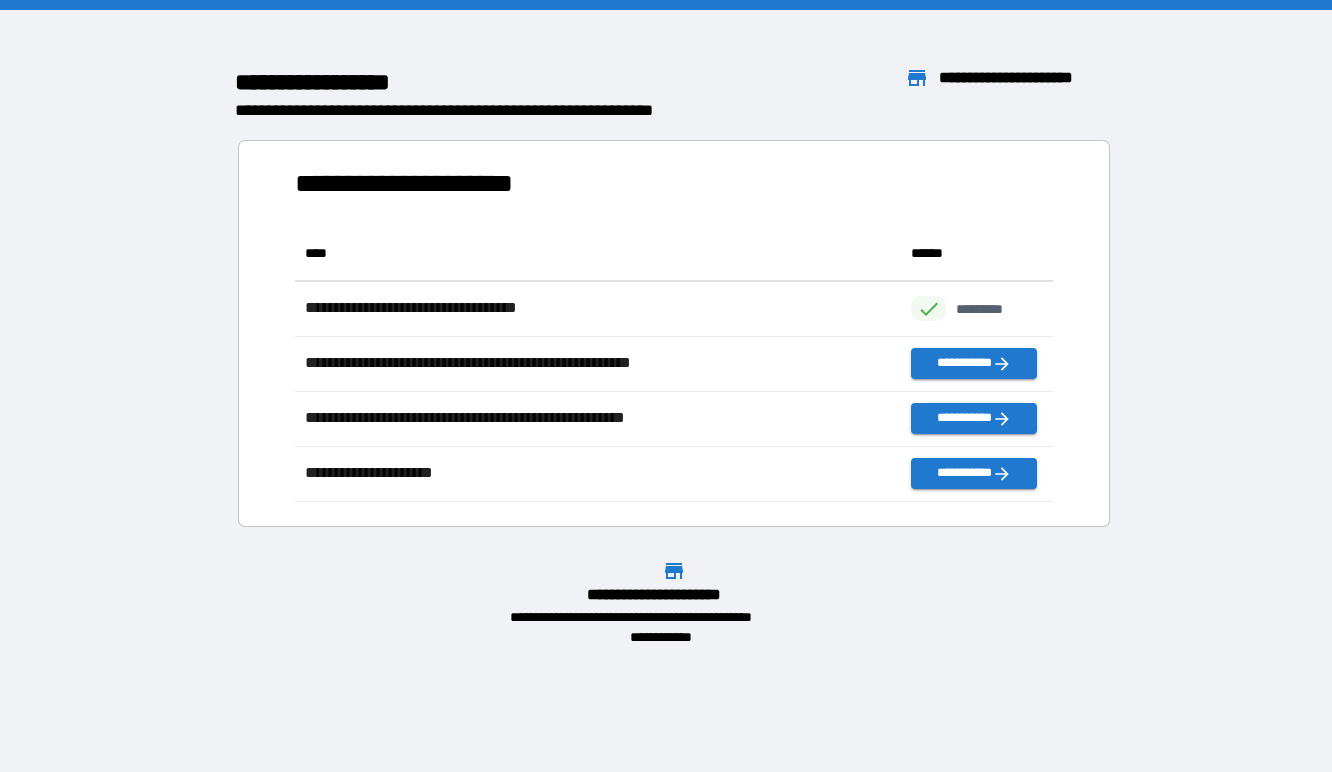 scroll, scrollTop: 1, scrollLeft: 1, axis: both 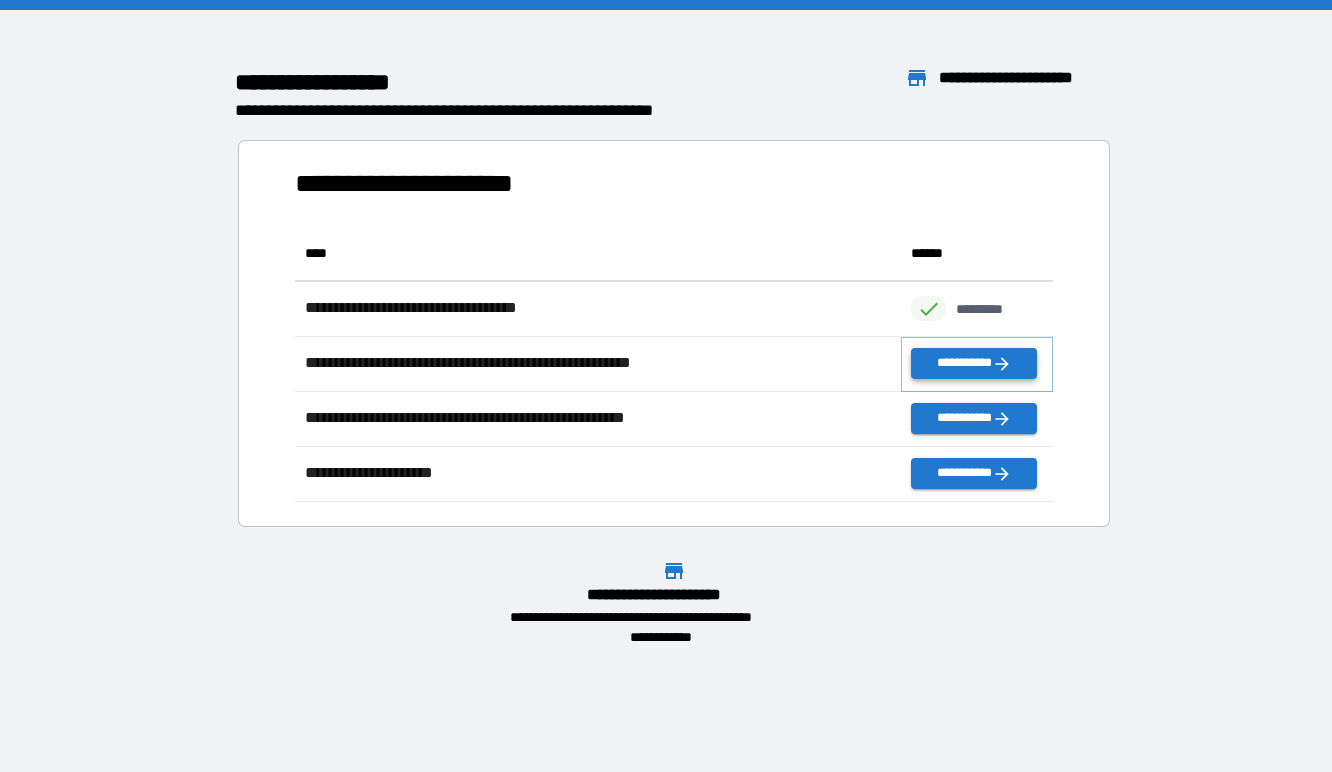 click on "**********" at bounding box center [973, 363] 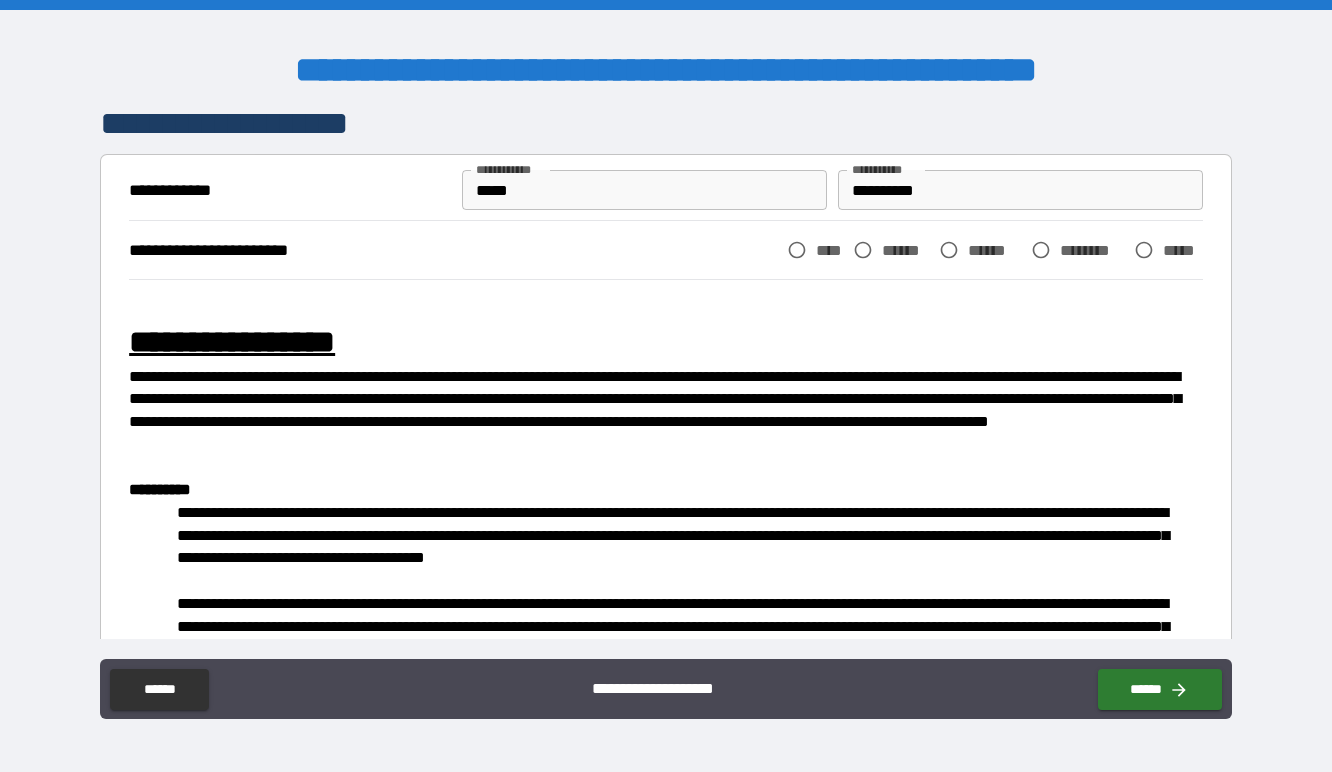 scroll, scrollTop: 18, scrollLeft: 0, axis: vertical 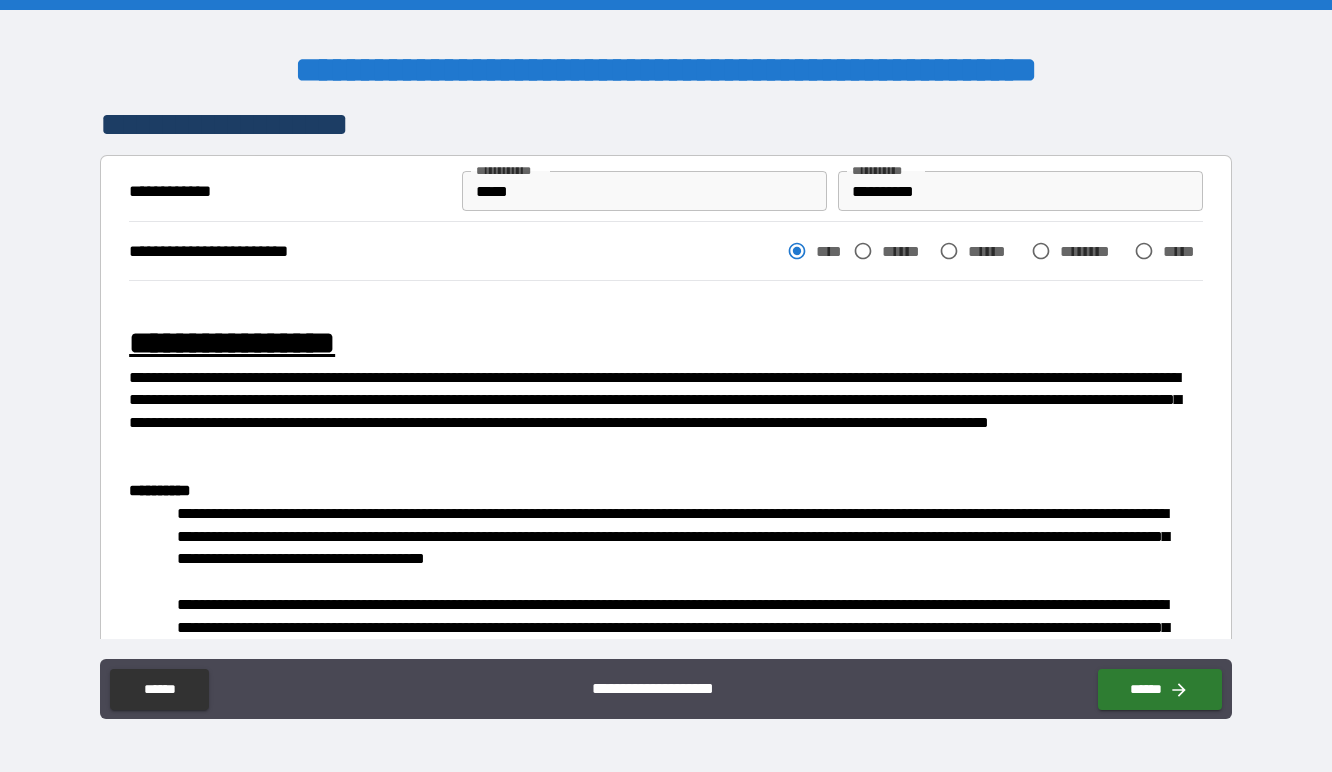 click on "**********" at bounding box center (1020, 191) 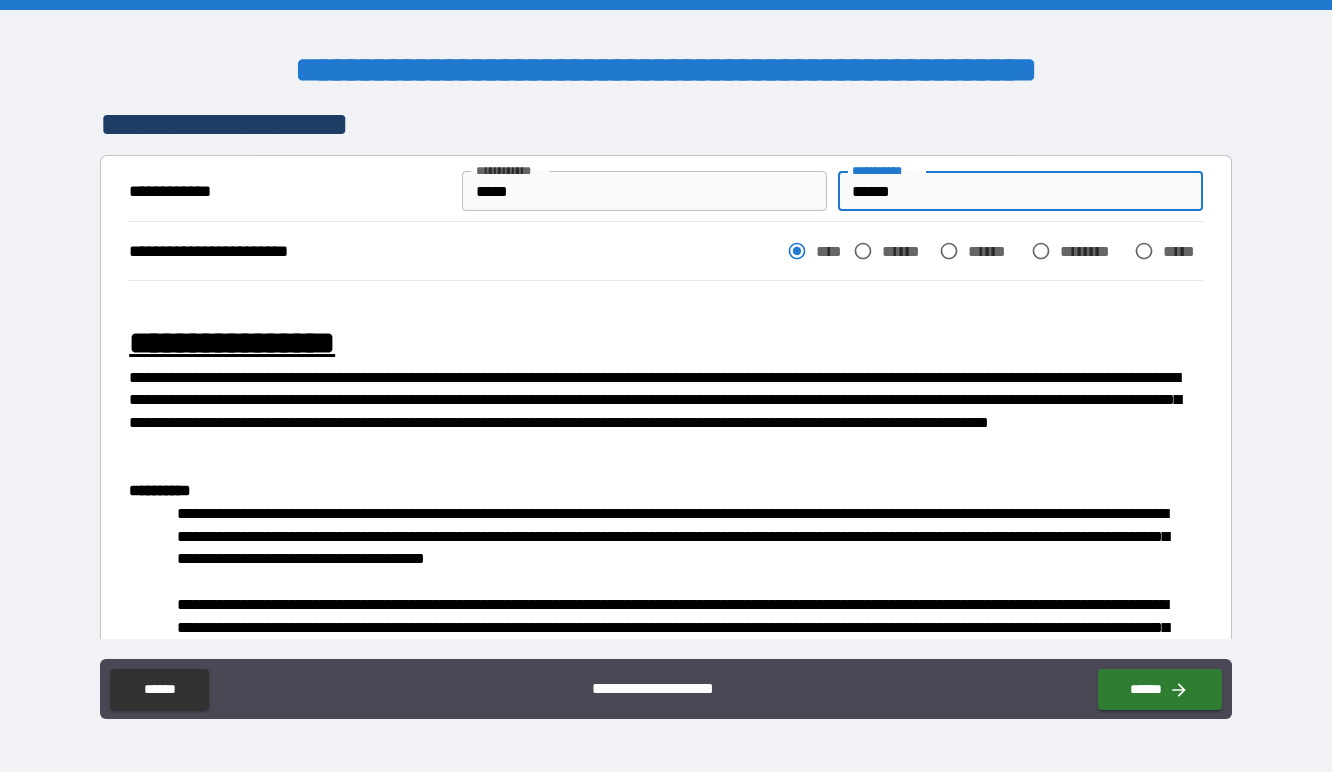type on "******" 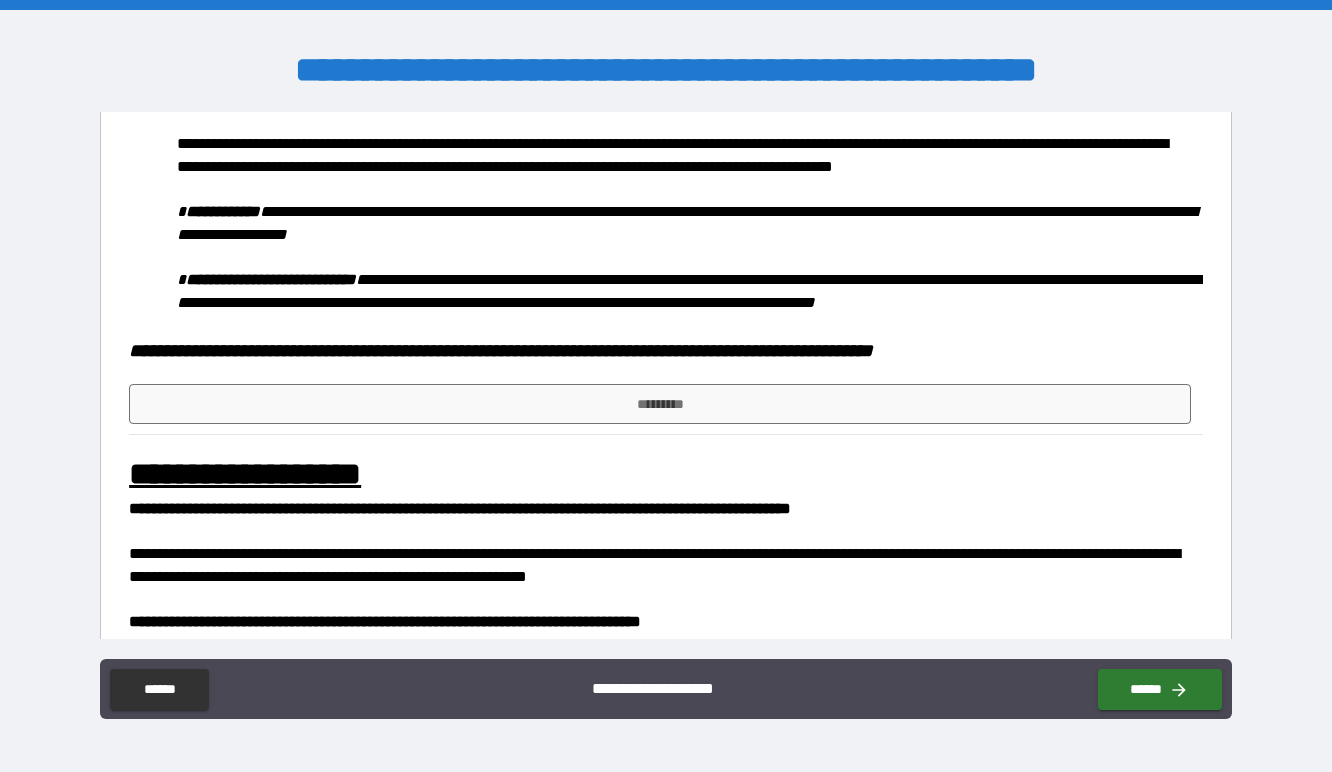 scroll, scrollTop: 876, scrollLeft: 0, axis: vertical 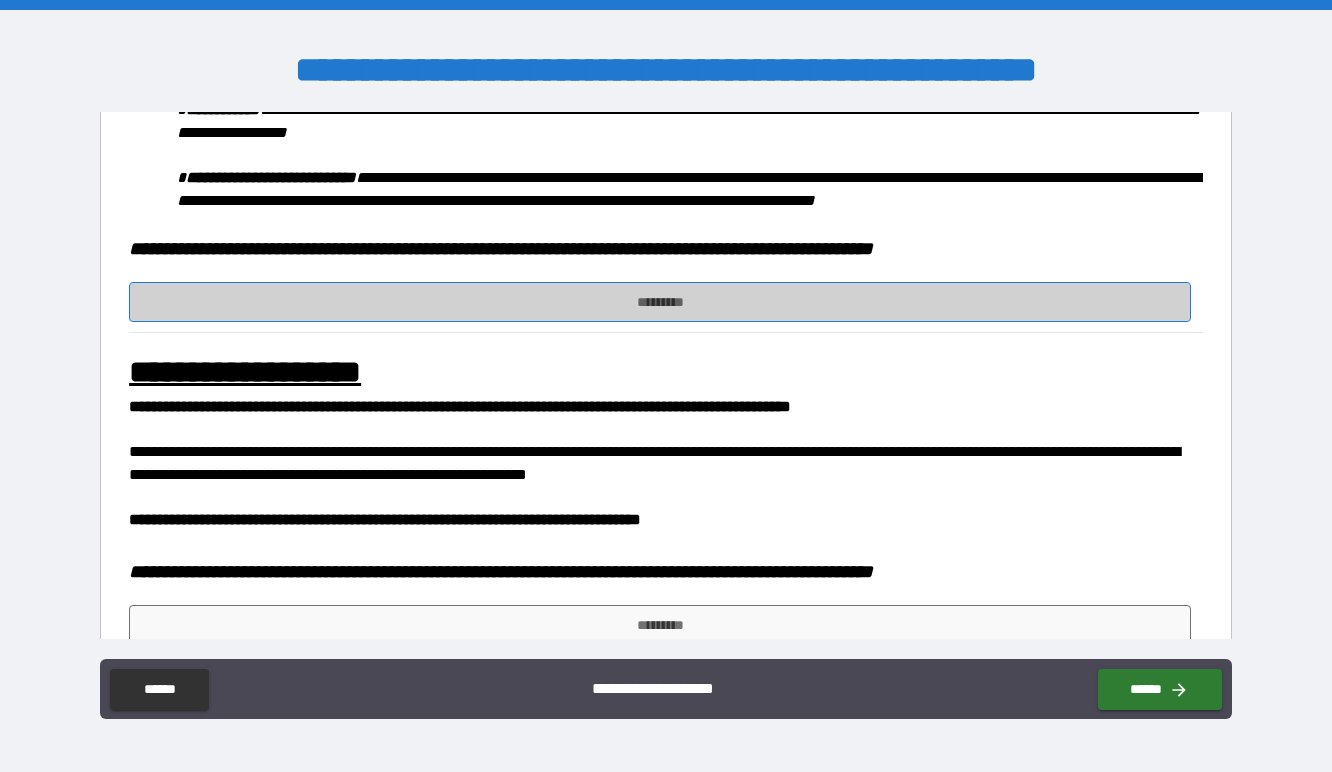 click on "*********" at bounding box center [660, 302] 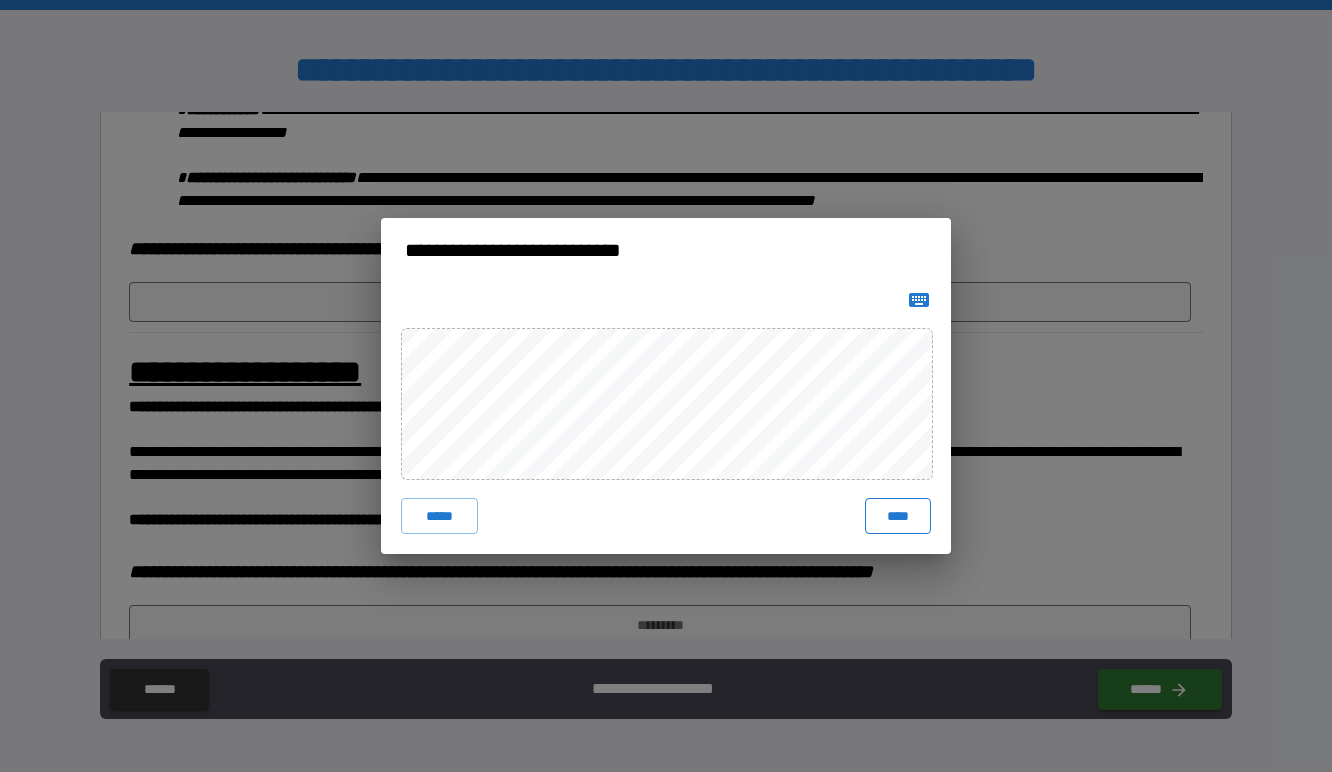 click on "****" at bounding box center (898, 516) 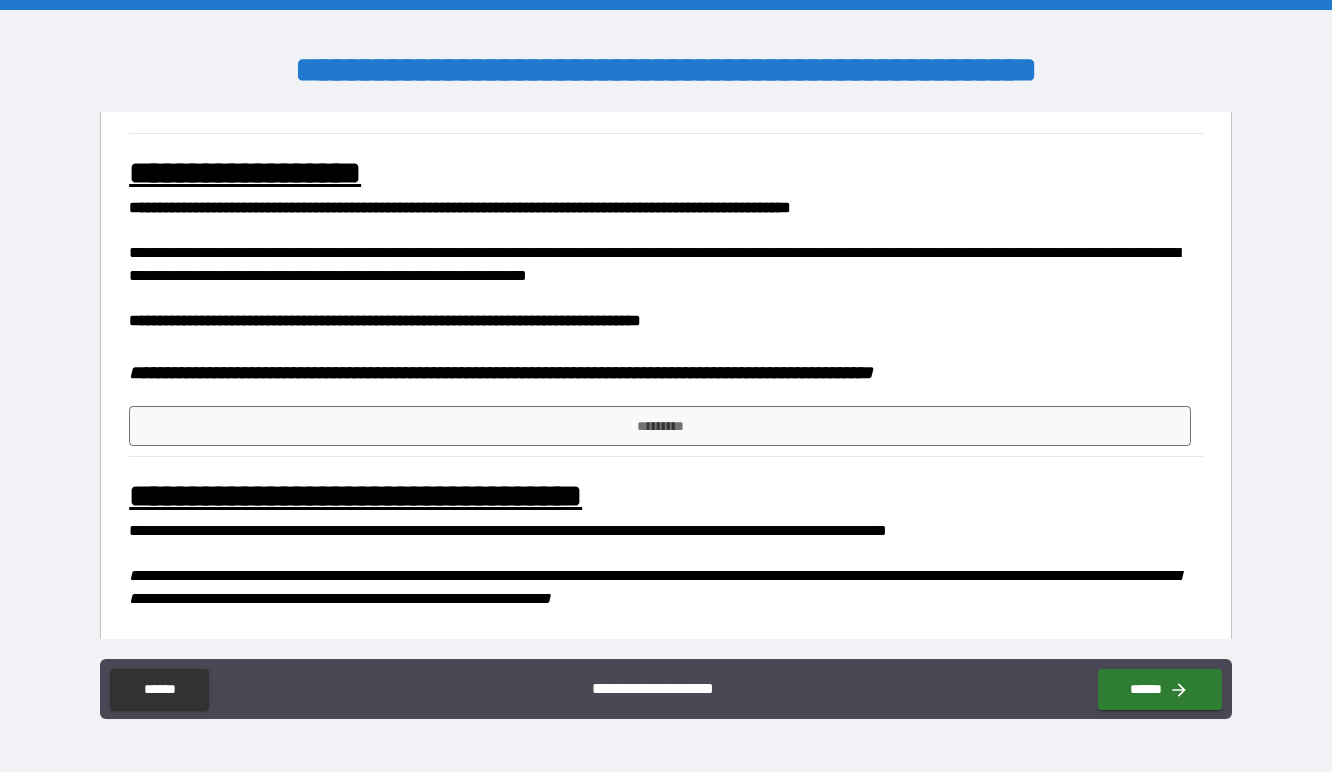 scroll, scrollTop: 1122, scrollLeft: 0, axis: vertical 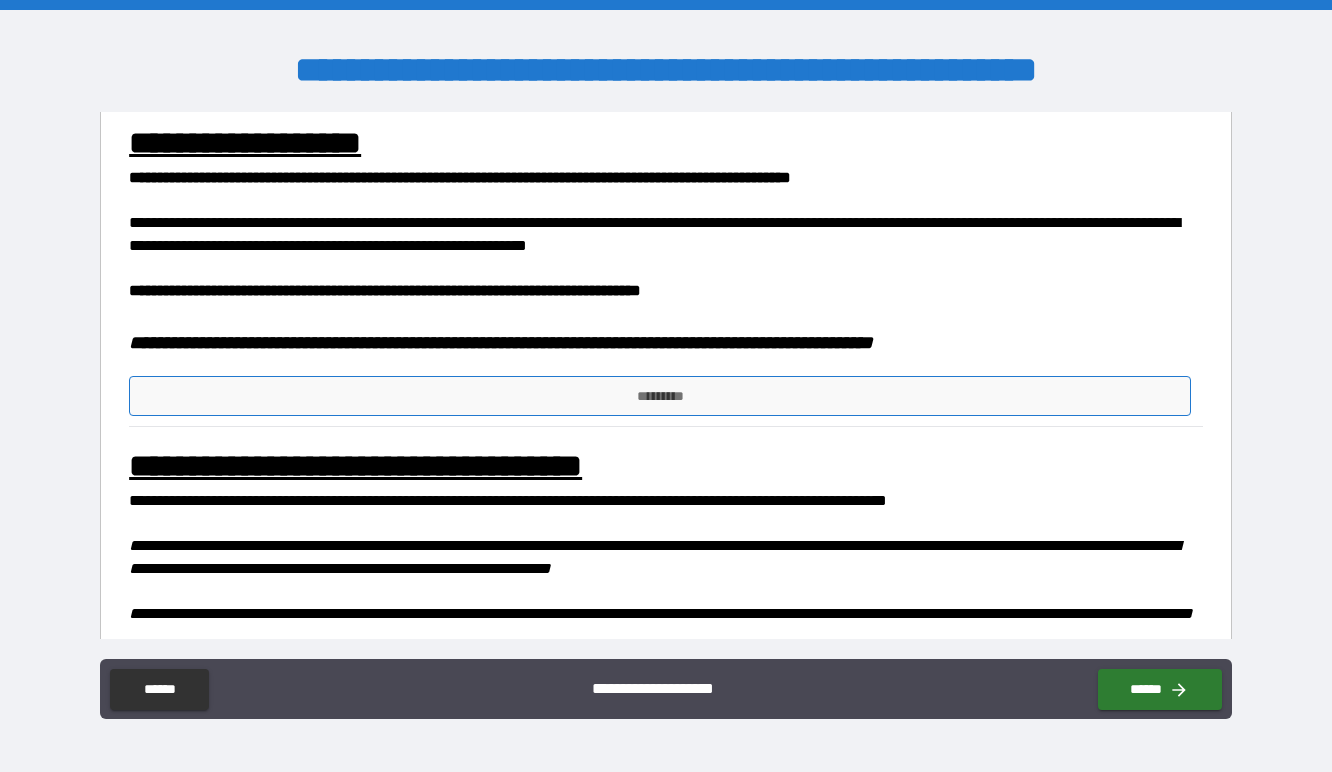 click on "*********" at bounding box center [660, 396] 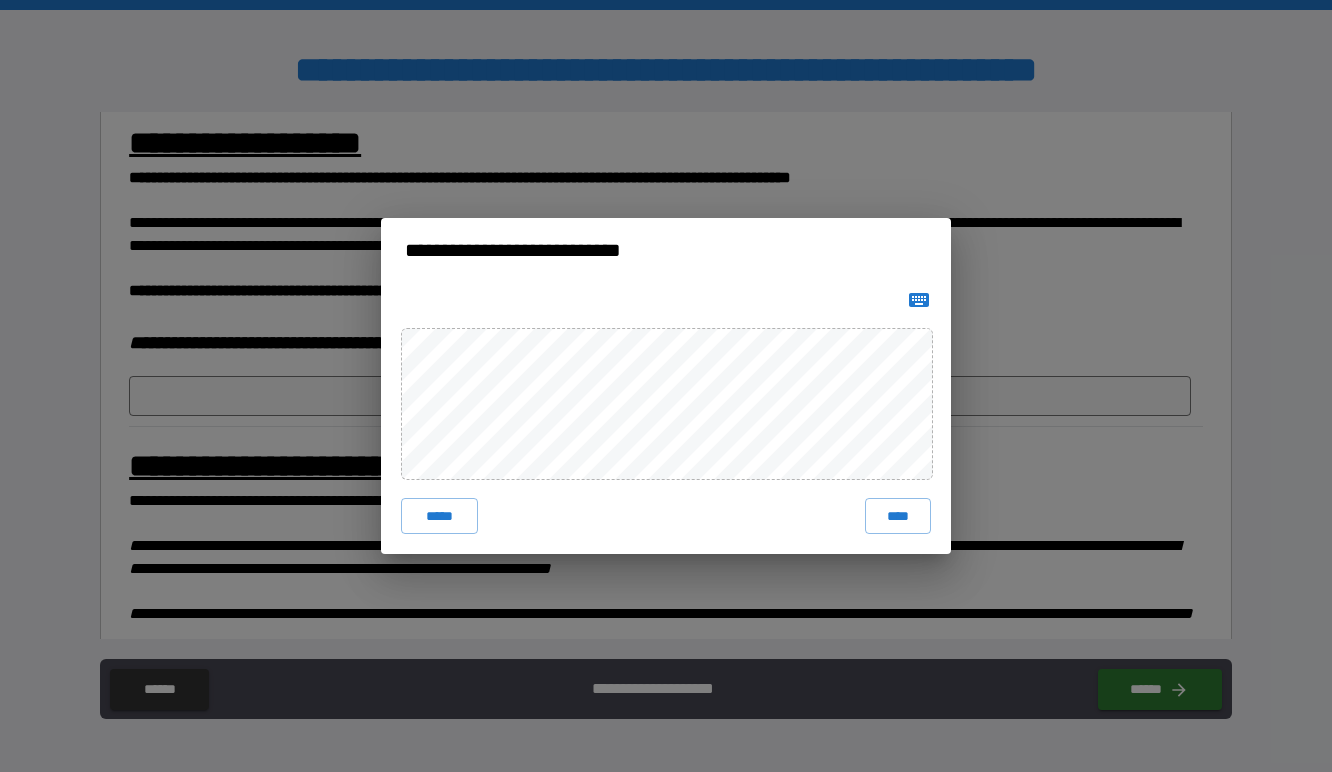 click on "****" at bounding box center (898, 516) 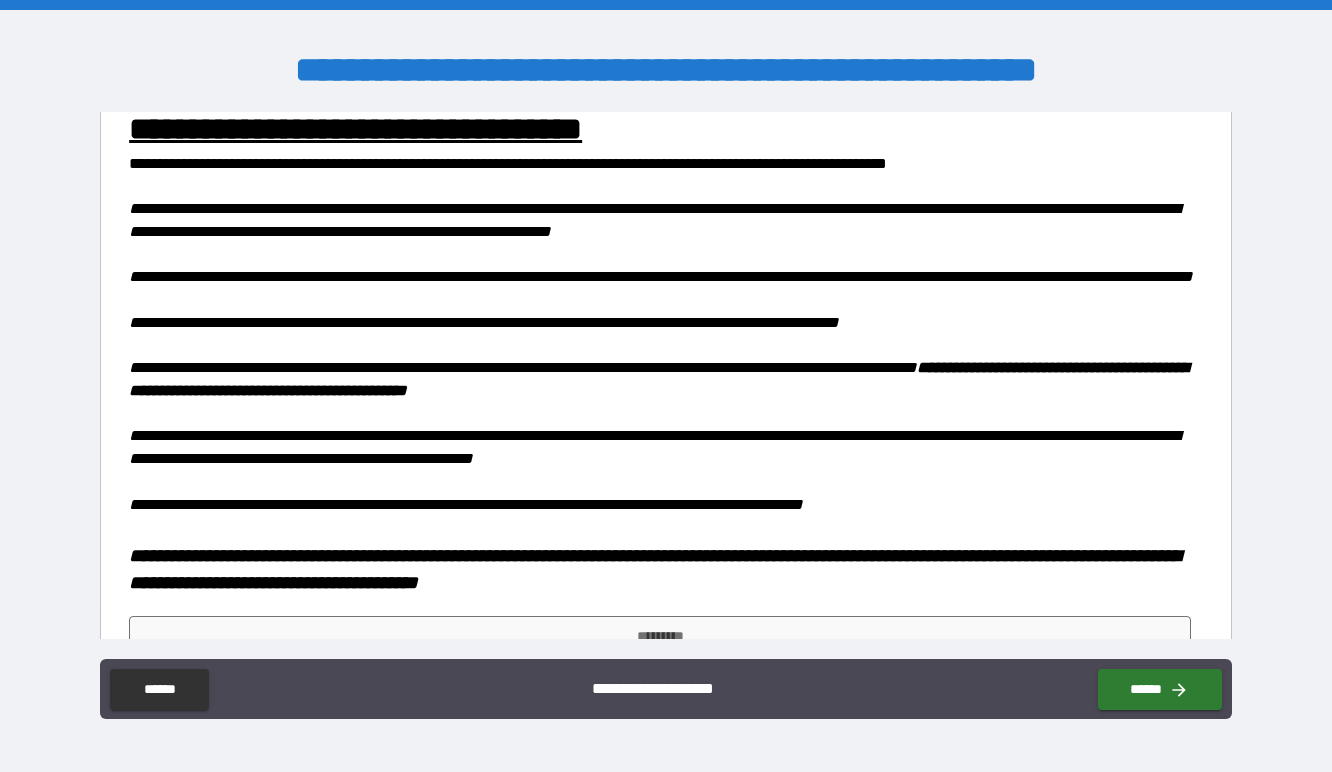 scroll, scrollTop: 1546, scrollLeft: 0, axis: vertical 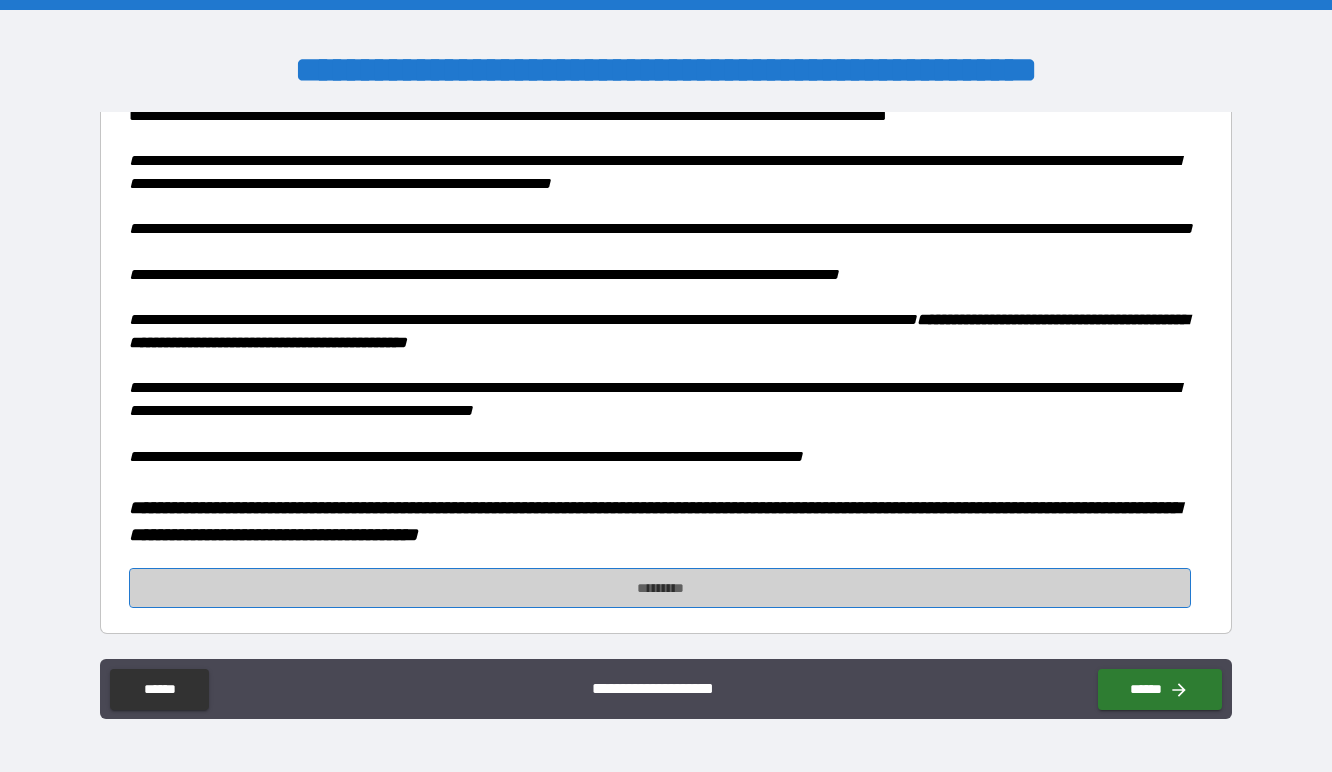 click on "*********" at bounding box center [660, 588] 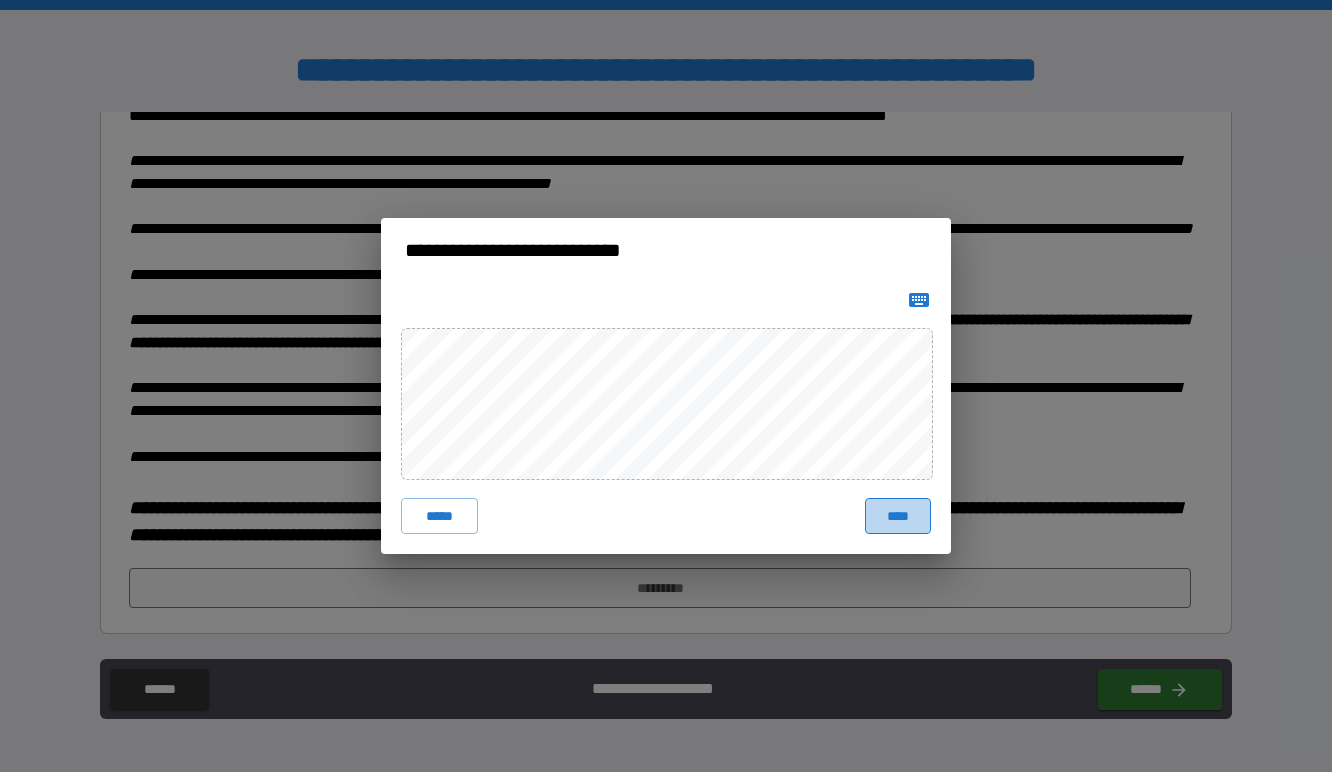 click on "****" at bounding box center [898, 516] 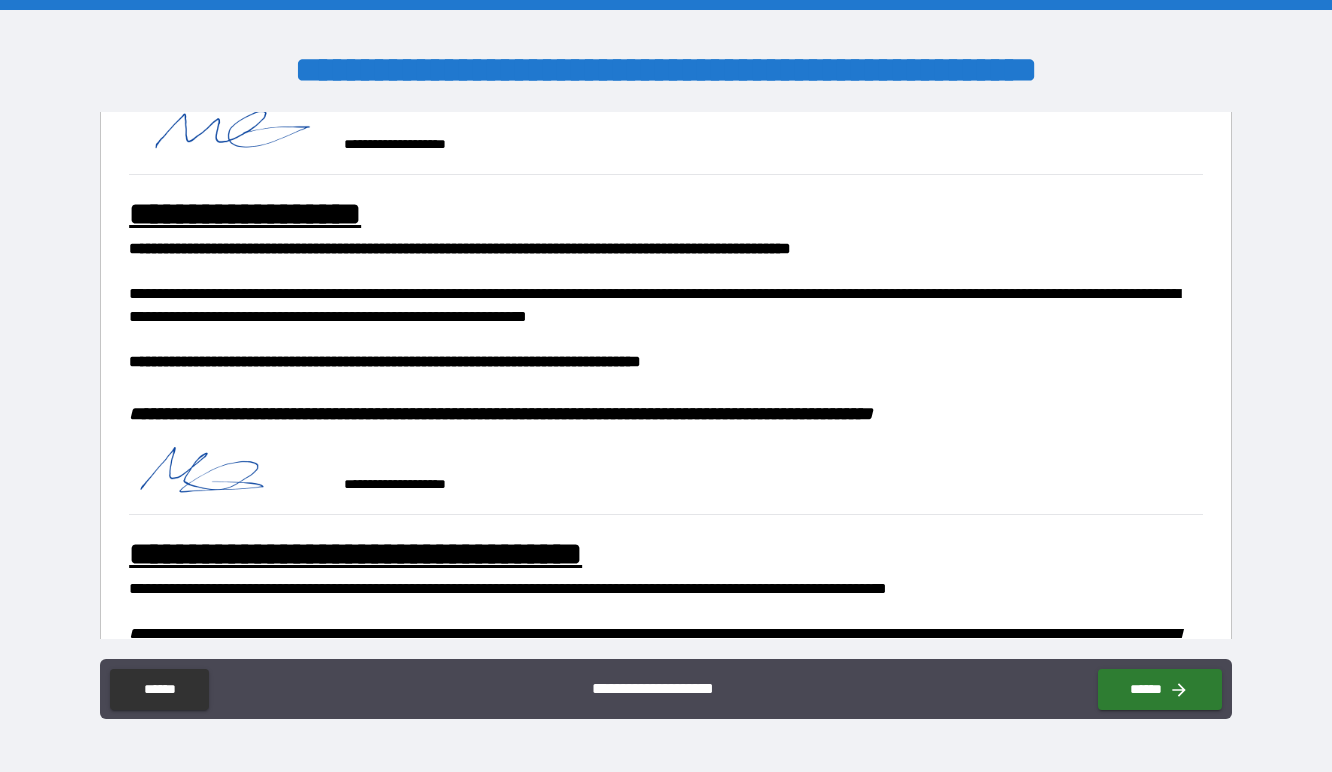scroll, scrollTop: 998, scrollLeft: 0, axis: vertical 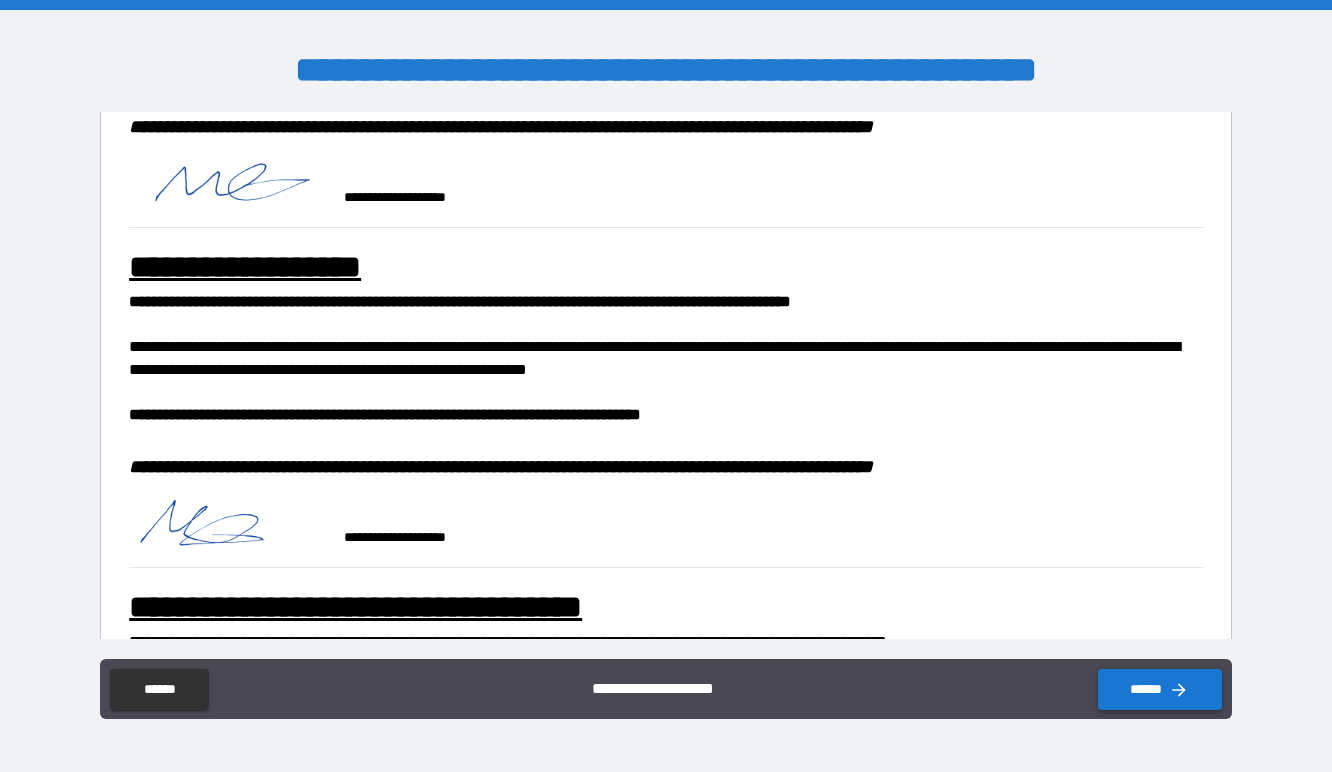 click on "******" at bounding box center [1160, 689] 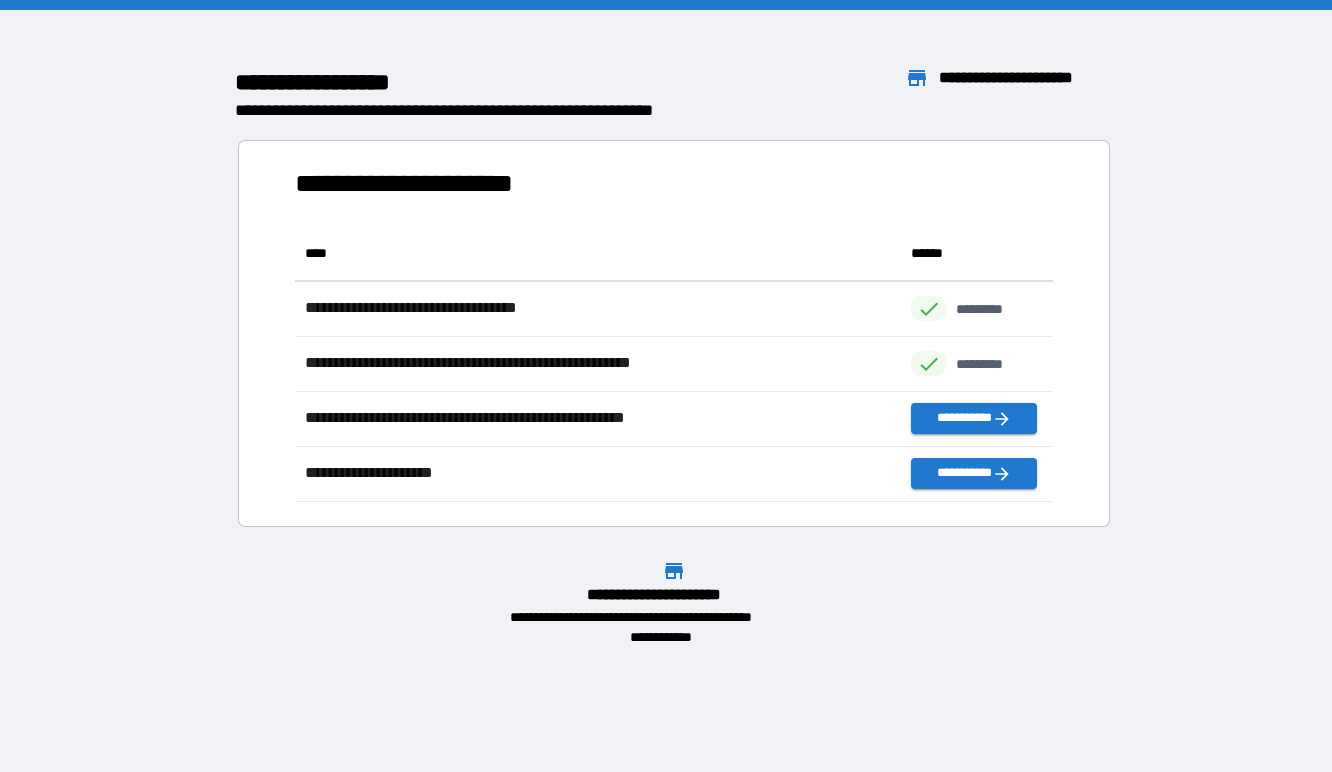 scroll, scrollTop: 1, scrollLeft: 1, axis: both 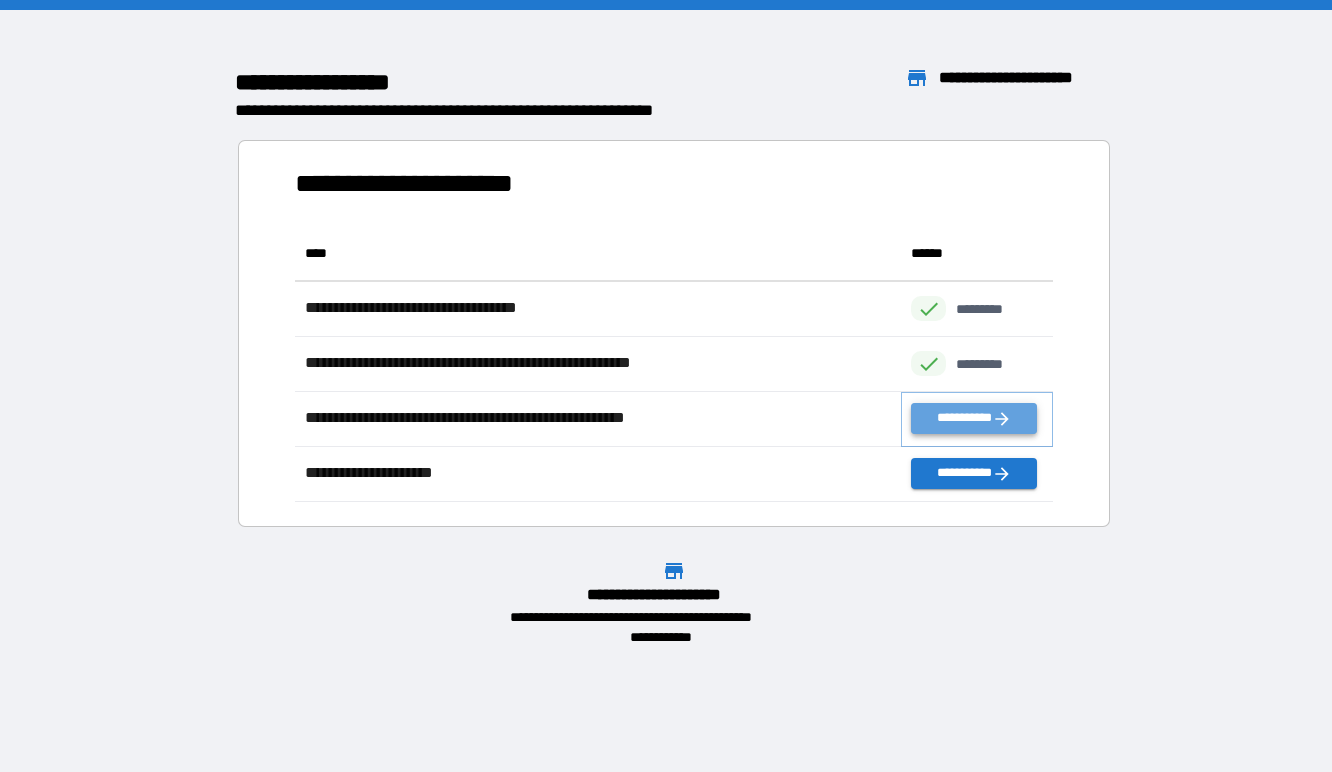 click on "**********" at bounding box center (973, 418) 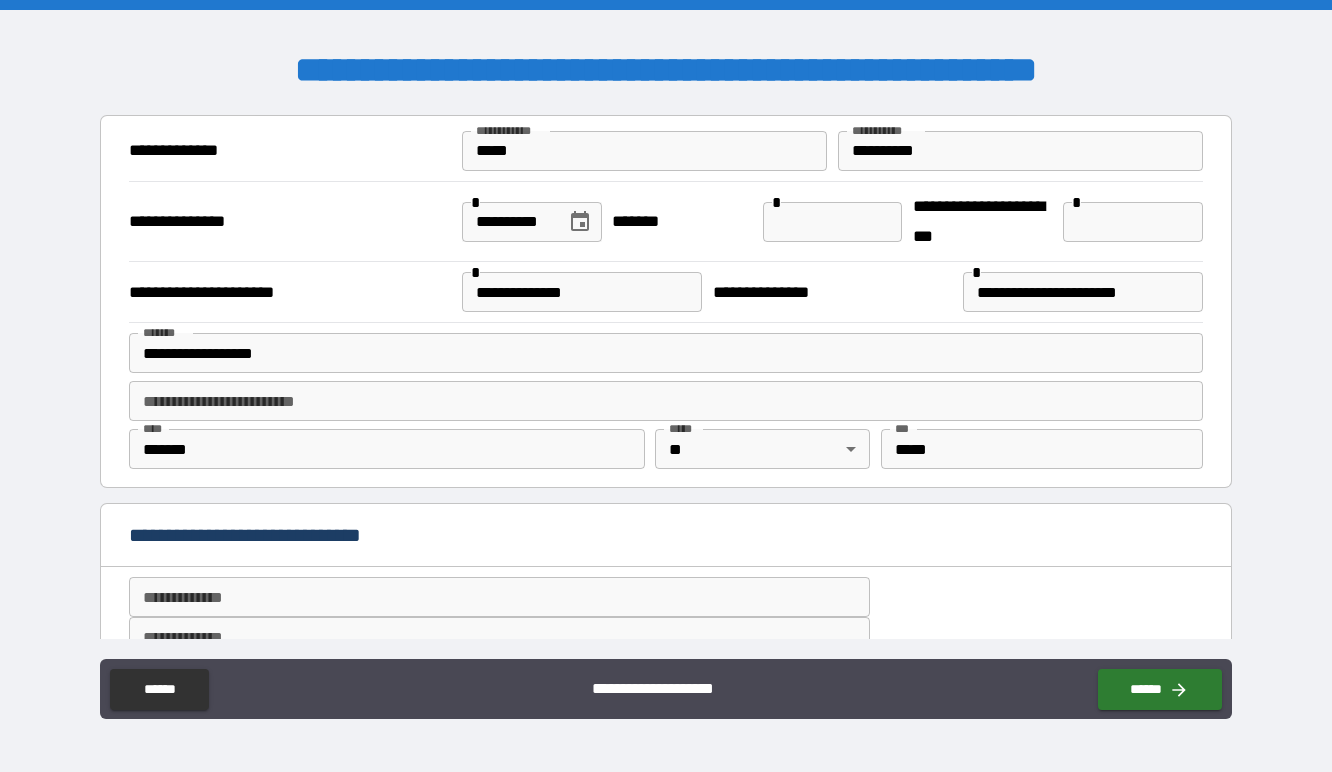 scroll, scrollTop: 0, scrollLeft: 0, axis: both 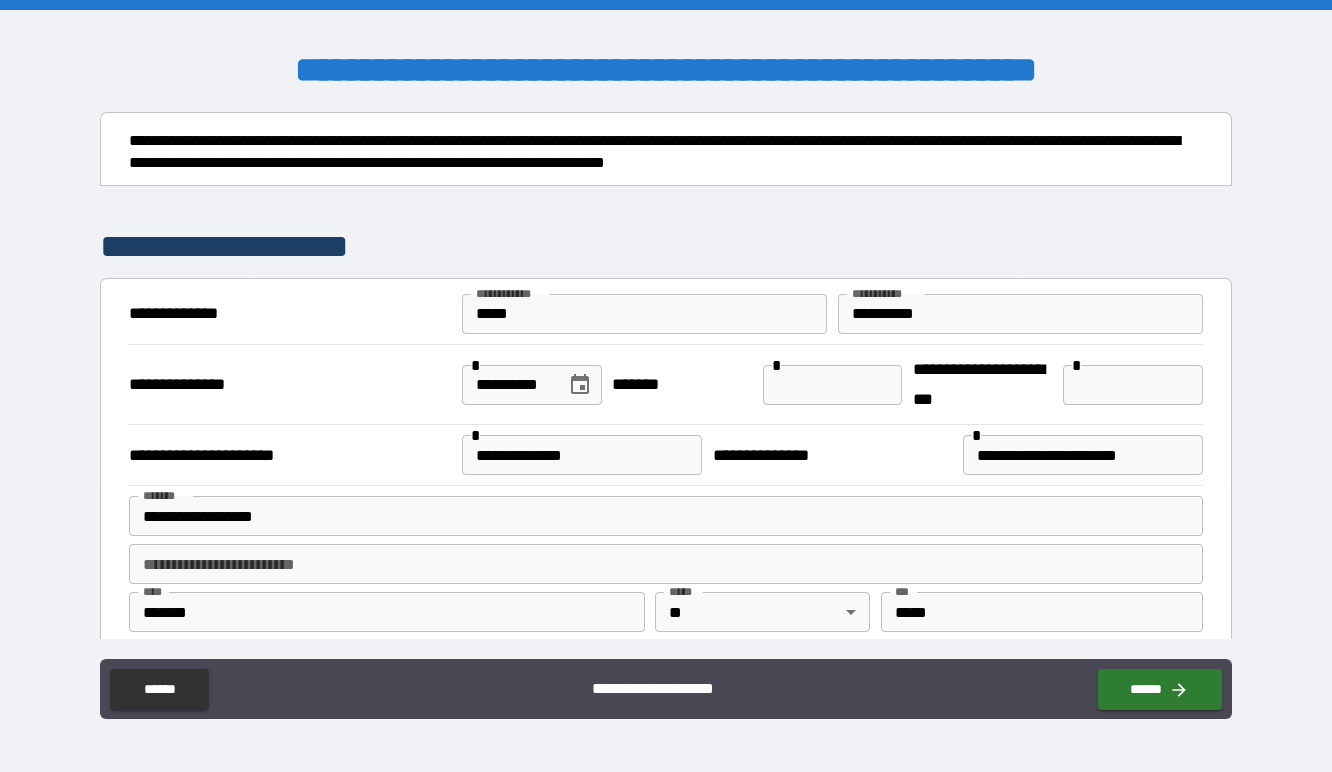 click on "*" at bounding box center (833, 385) 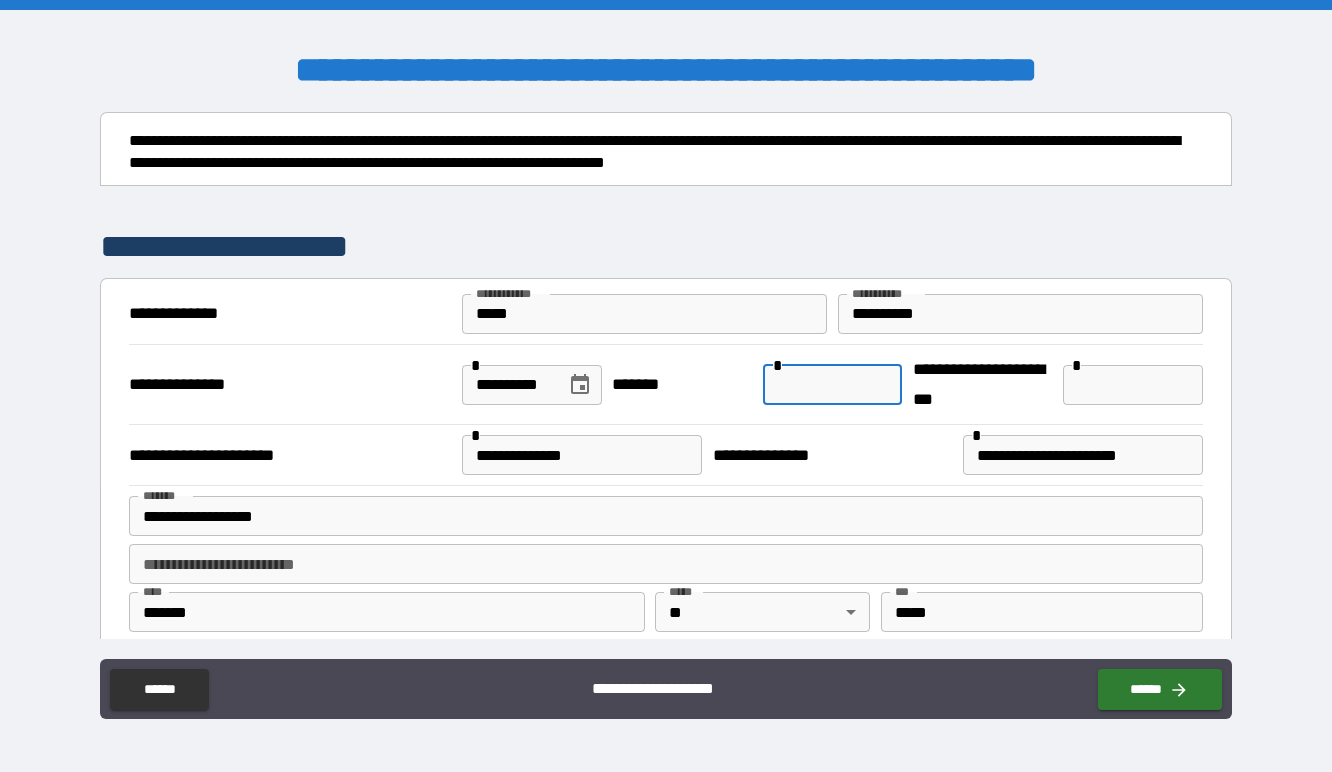 click at bounding box center (833, 385) 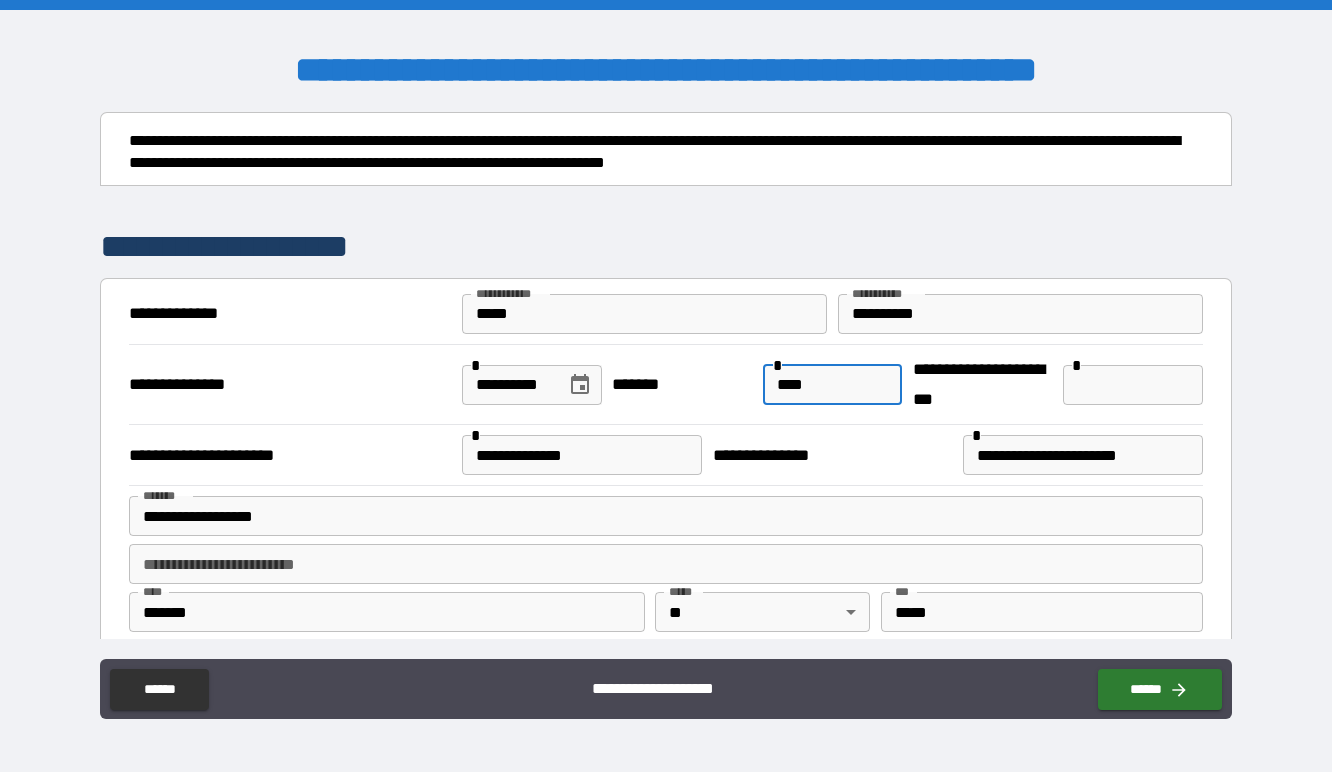 type on "****" 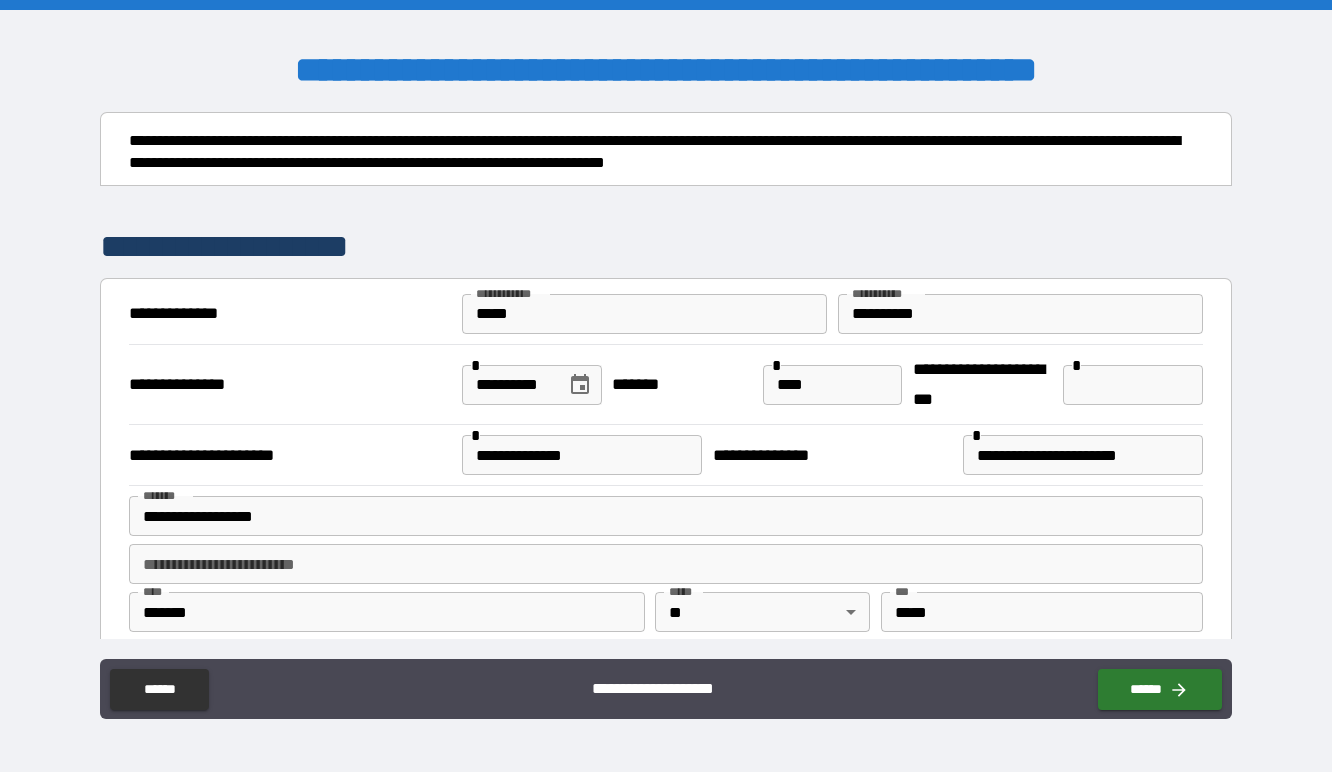 click on "**********" at bounding box center (666, 388) 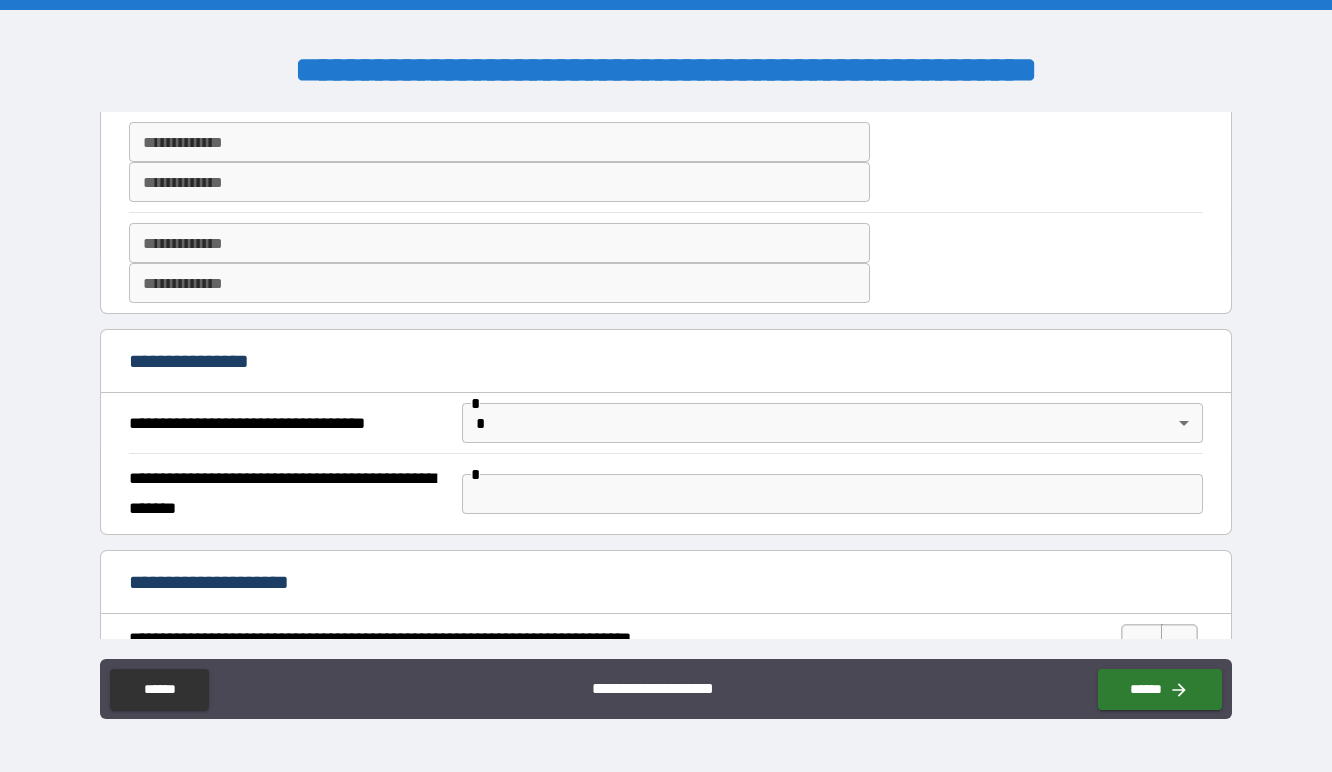 scroll, scrollTop: 0, scrollLeft: 0, axis: both 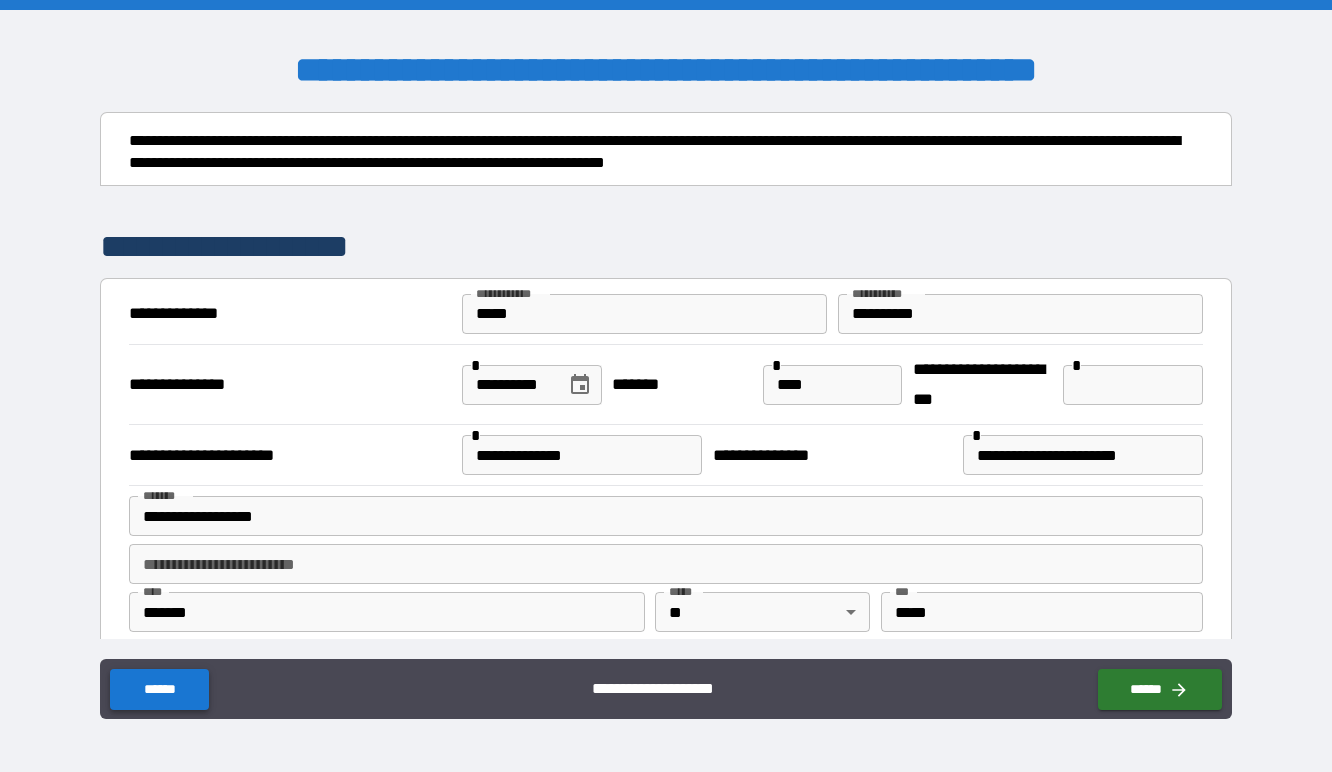 click on "******" at bounding box center (159, 689) 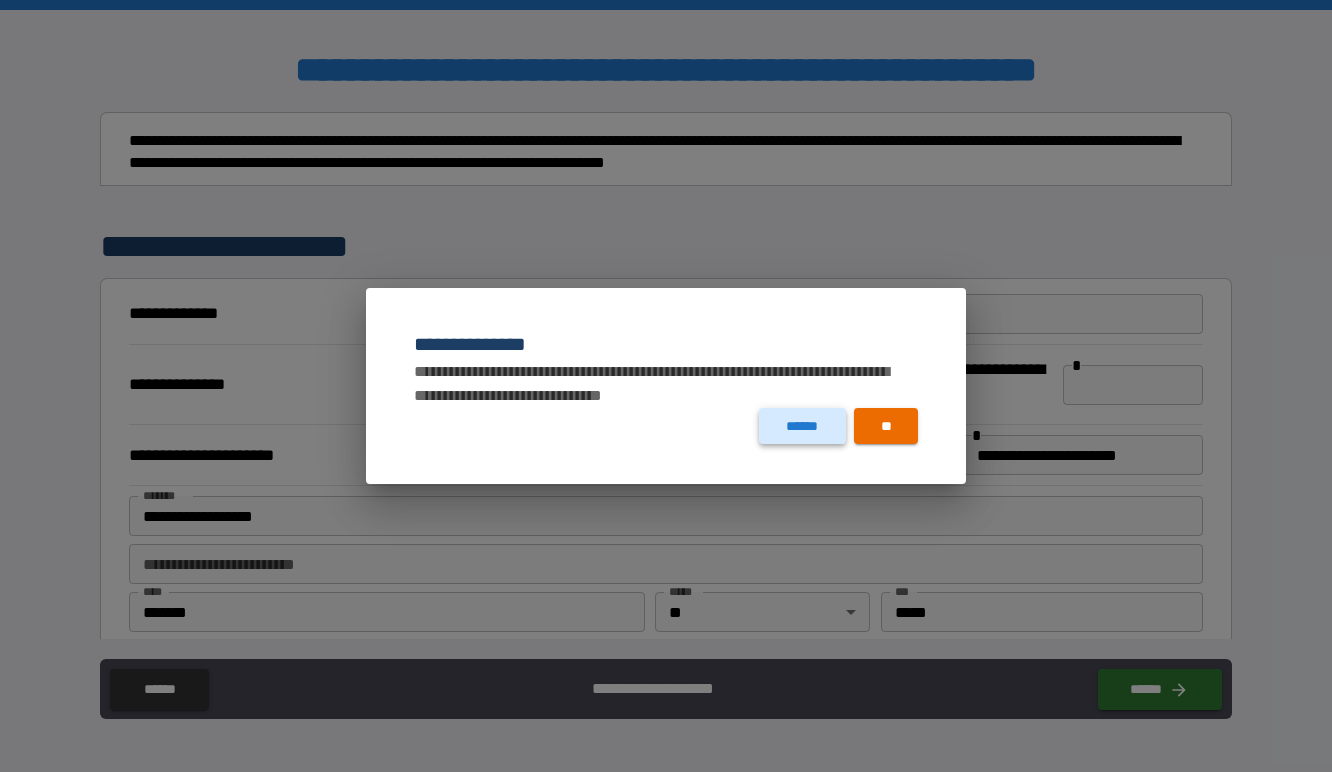 click on "******" at bounding box center [802, 426] 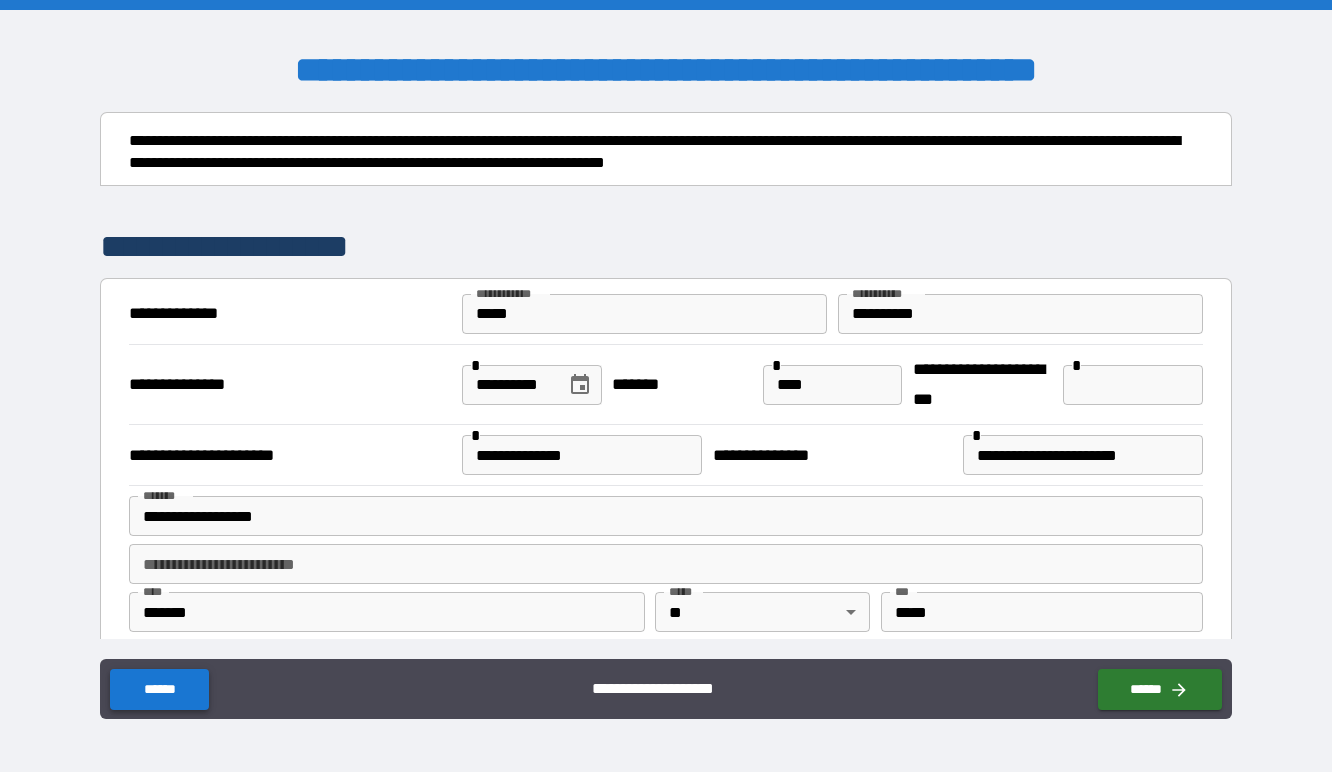 click on "******" at bounding box center [159, 689] 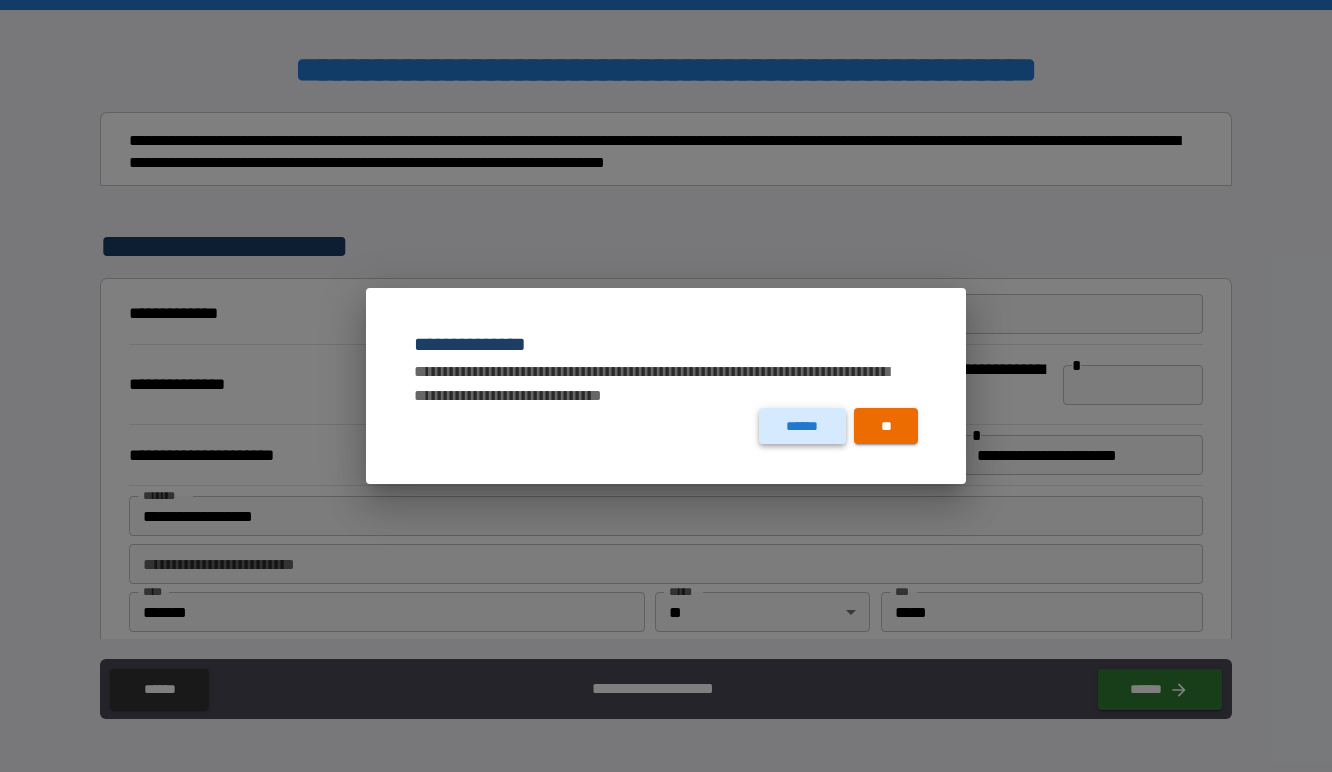 click on "******" at bounding box center [802, 426] 